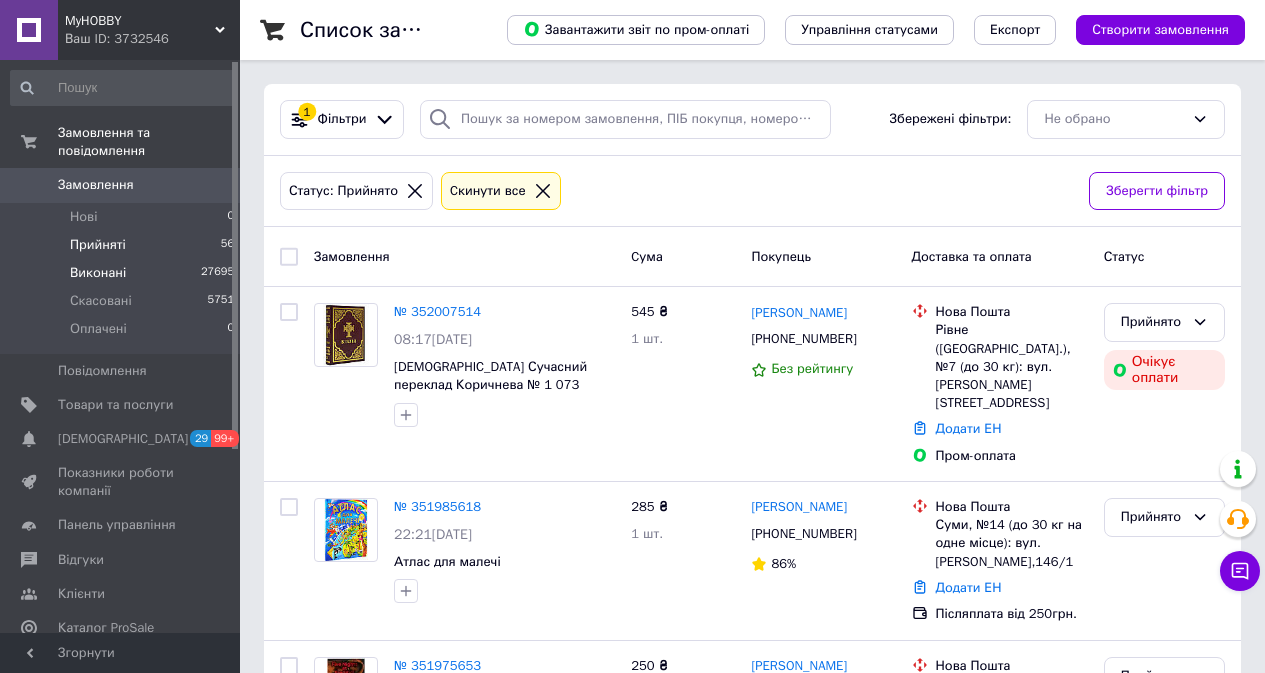 scroll, scrollTop: 0, scrollLeft: 0, axis: both 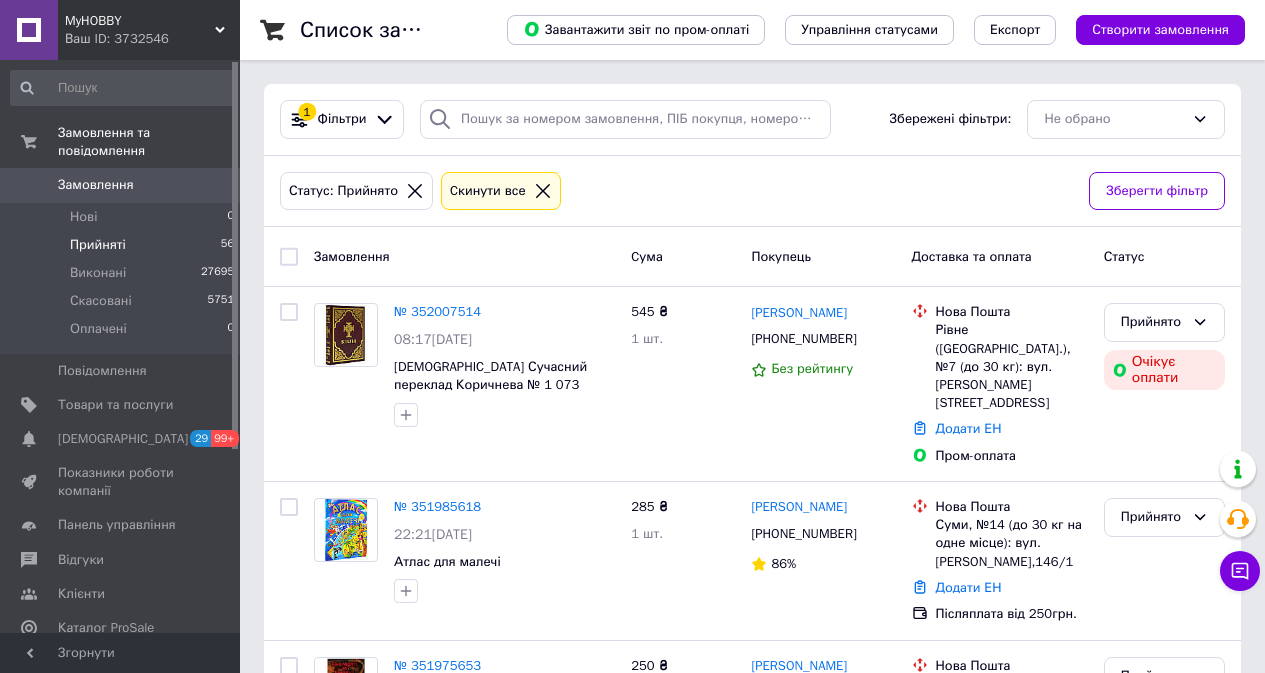 click on "Прийняті 56" at bounding box center [123, 245] 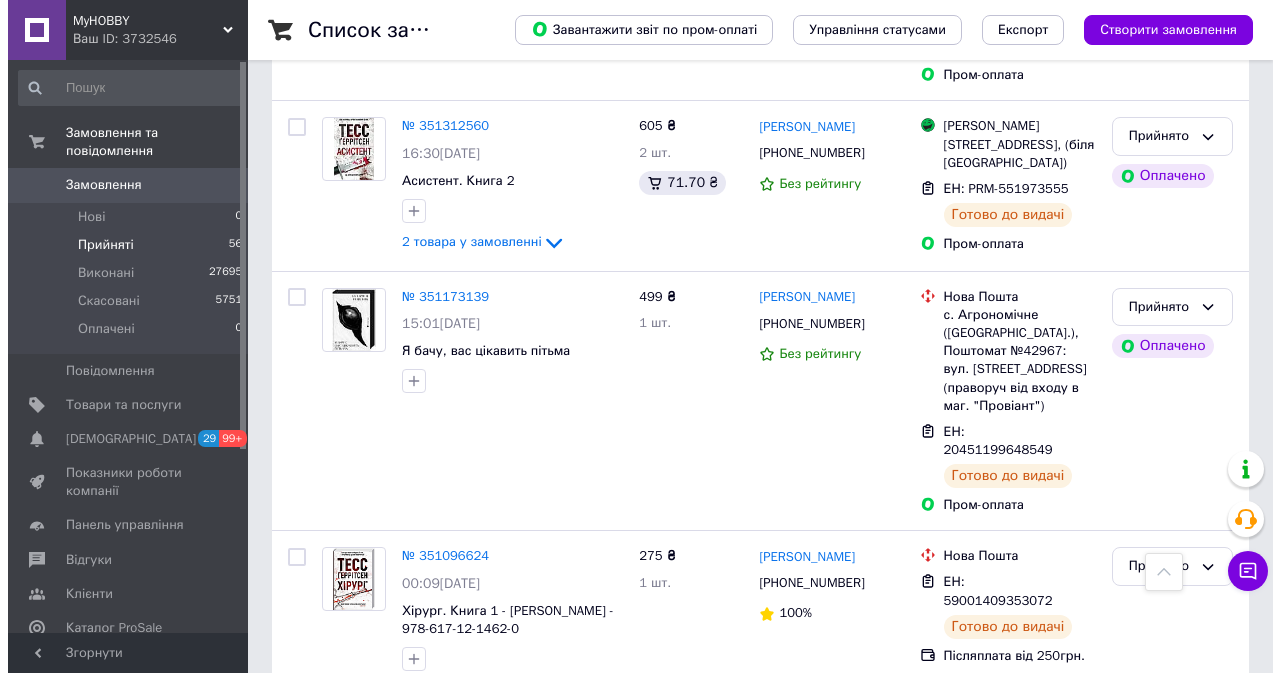 scroll, scrollTop: 10605, scrollLeft: 0, axis: vertical 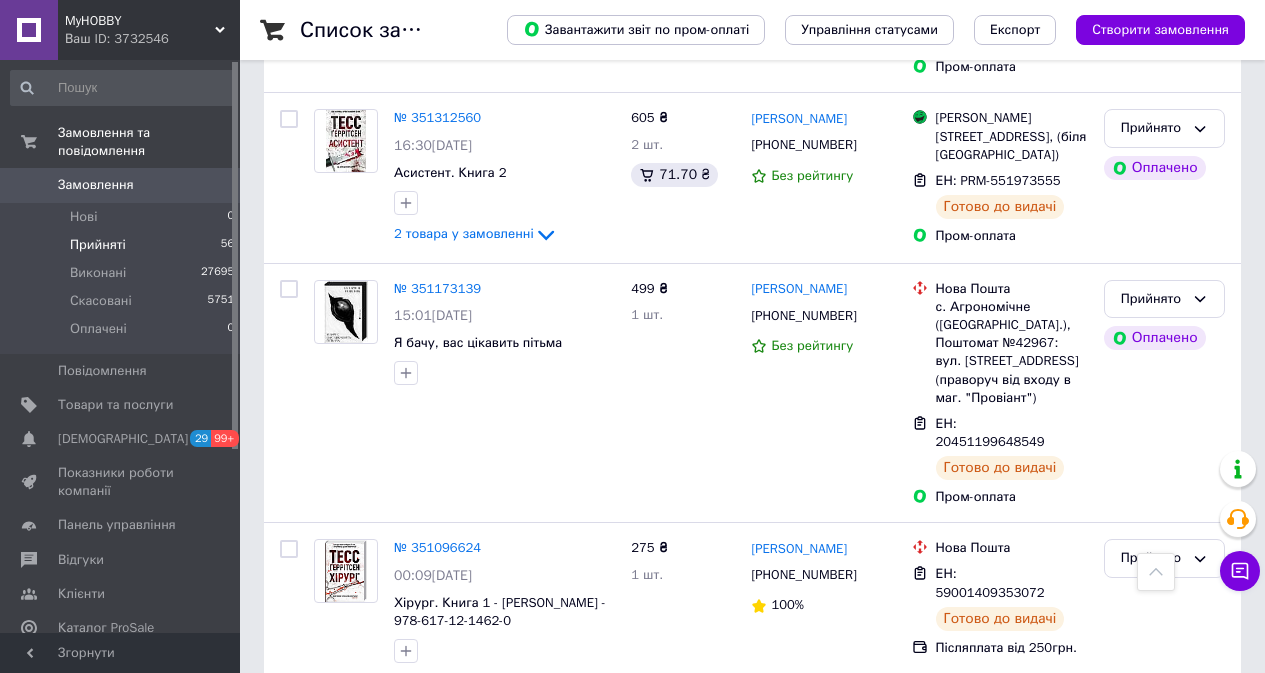 click 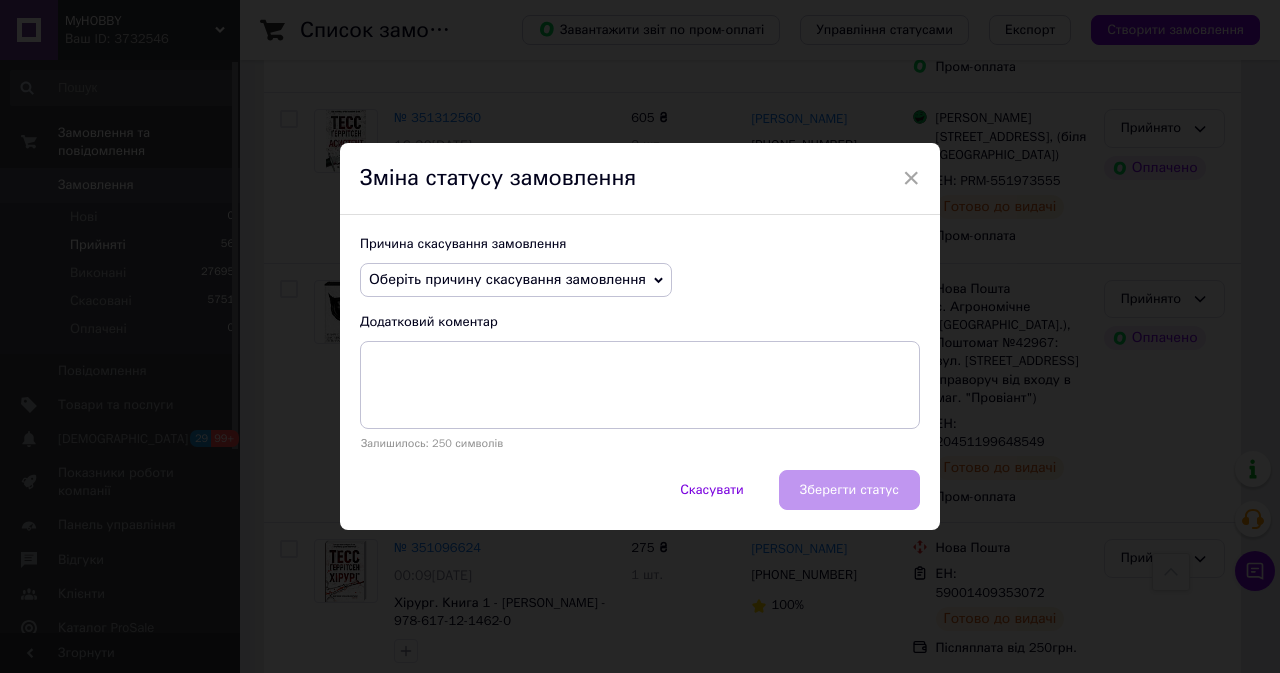 click 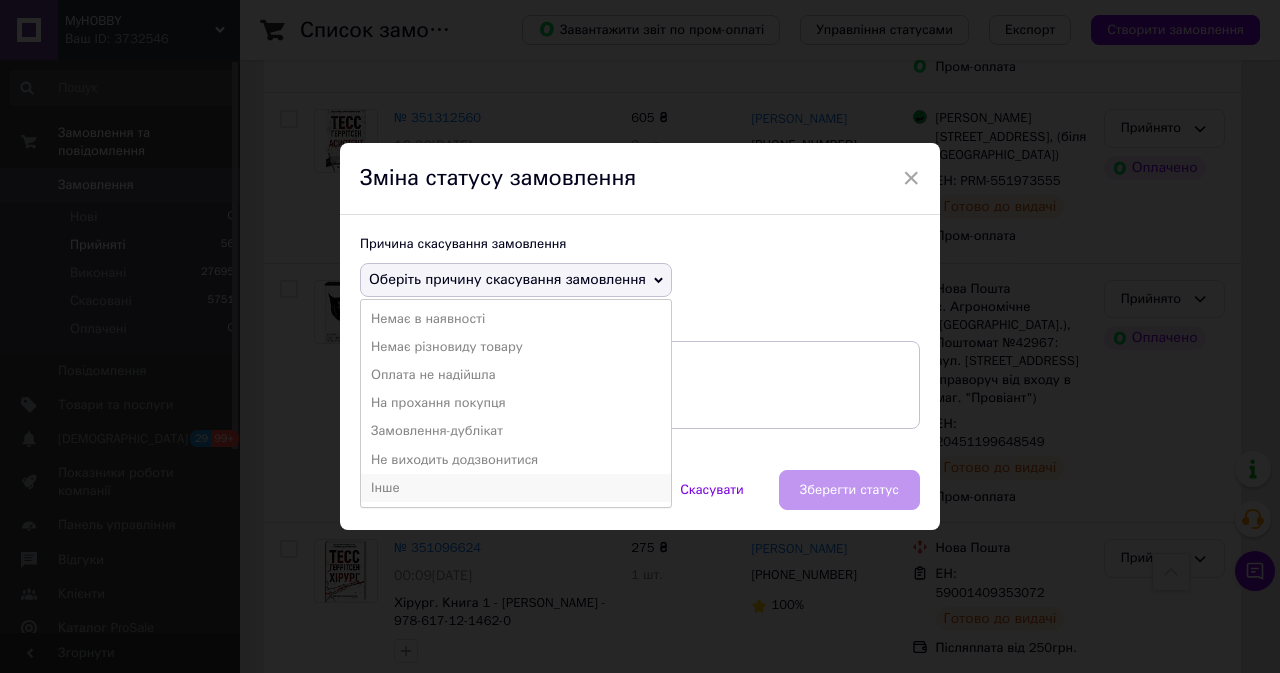 click on "Інше" at bounding box center [516, 488] 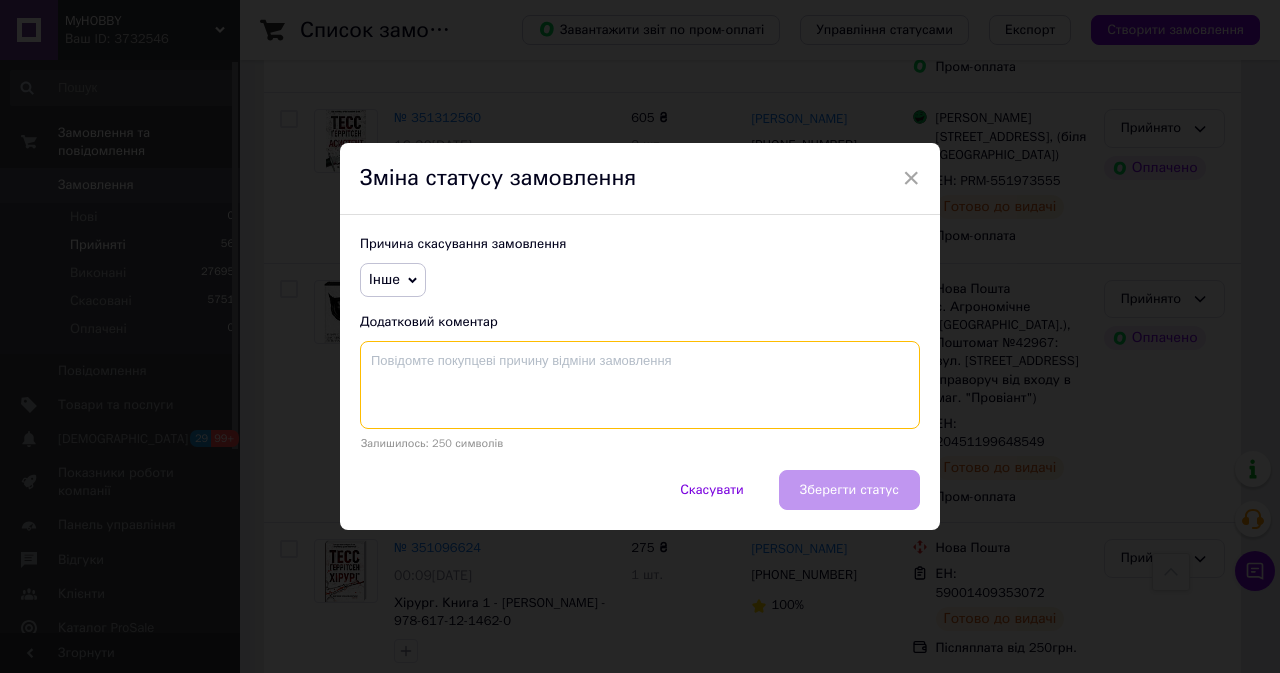 click at bounding box center [640, 385] 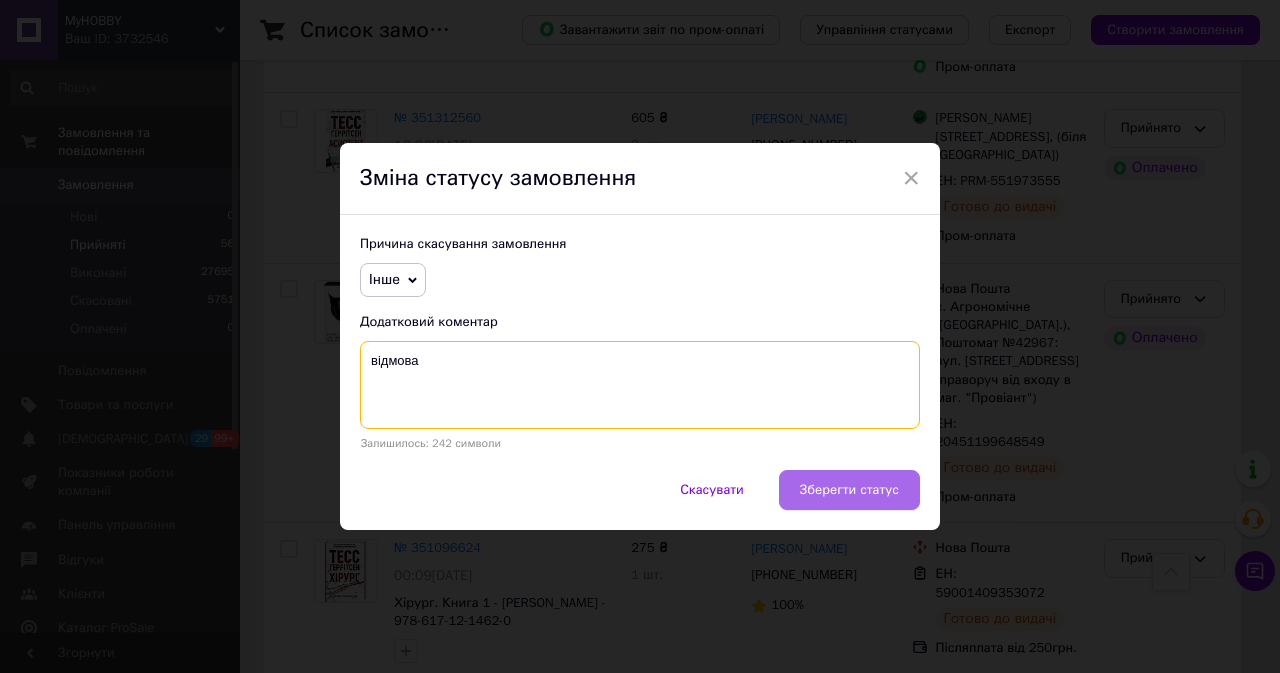type on "відмова" 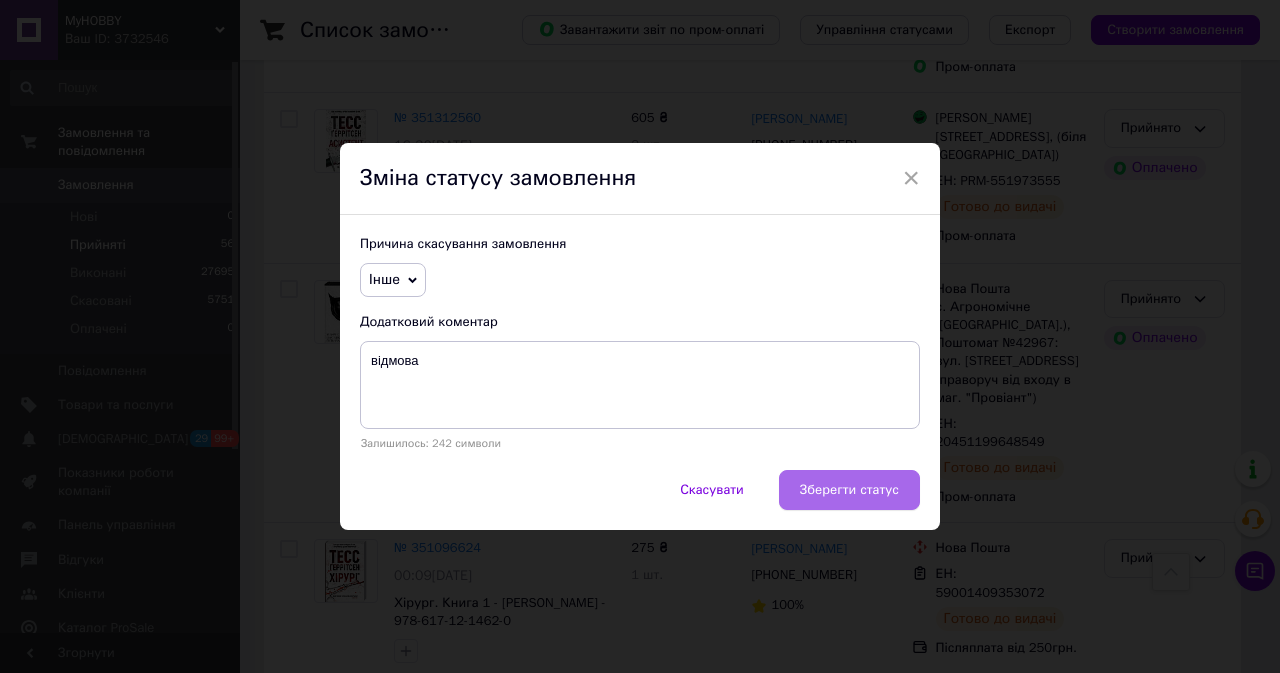 click on "Зберегти статус" at bounding box center (849, 490) 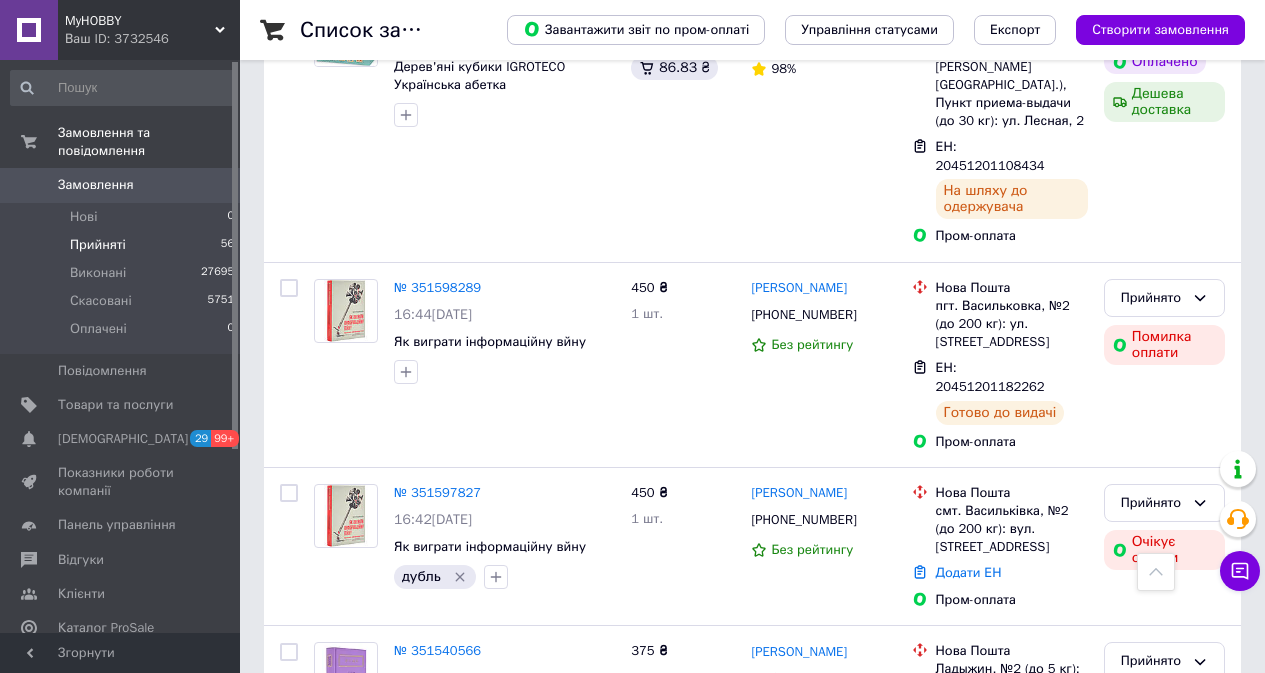 scroll, scrollTop: 8192, scrollLeft: 0, axis: vertical 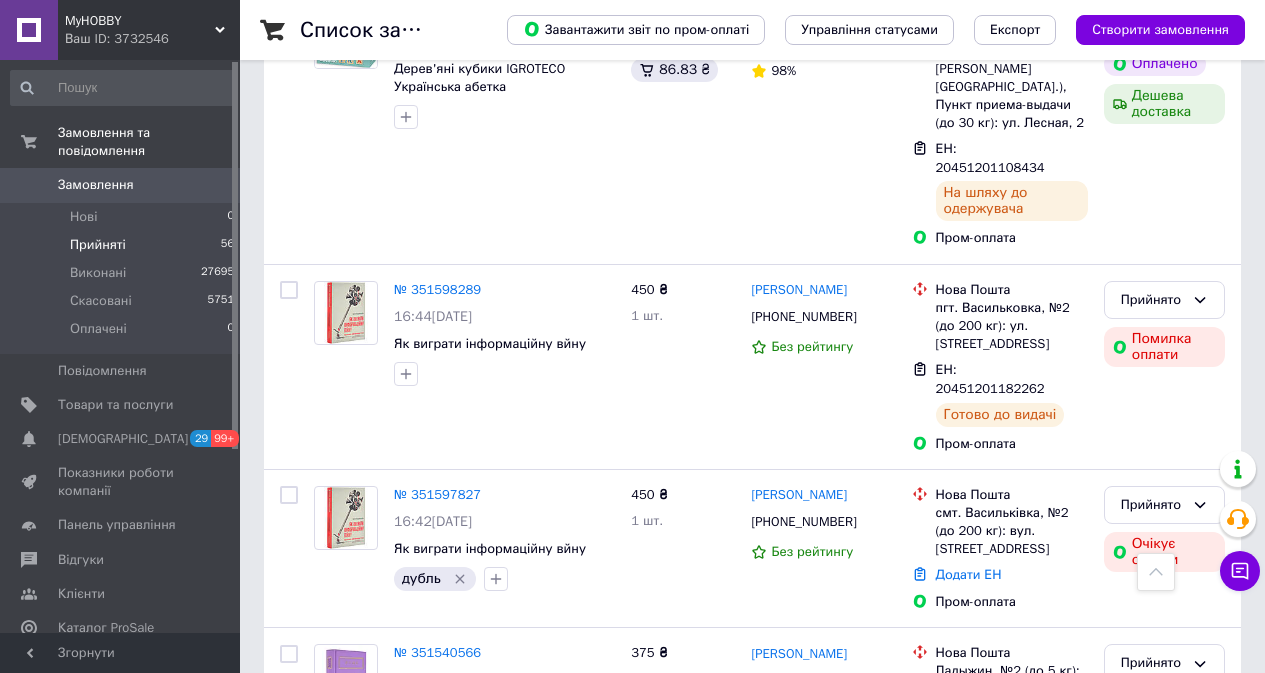 click 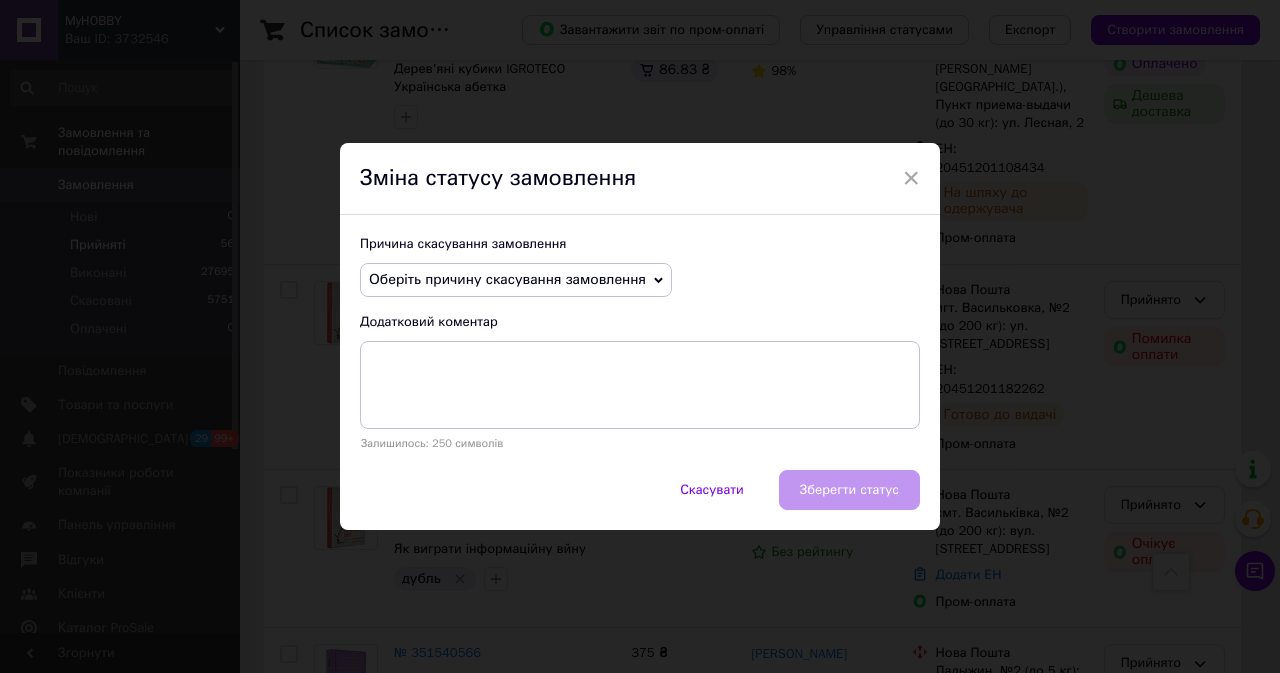 click on "Оберіть причину скасування замовлення" at bounding box center (516, 280) 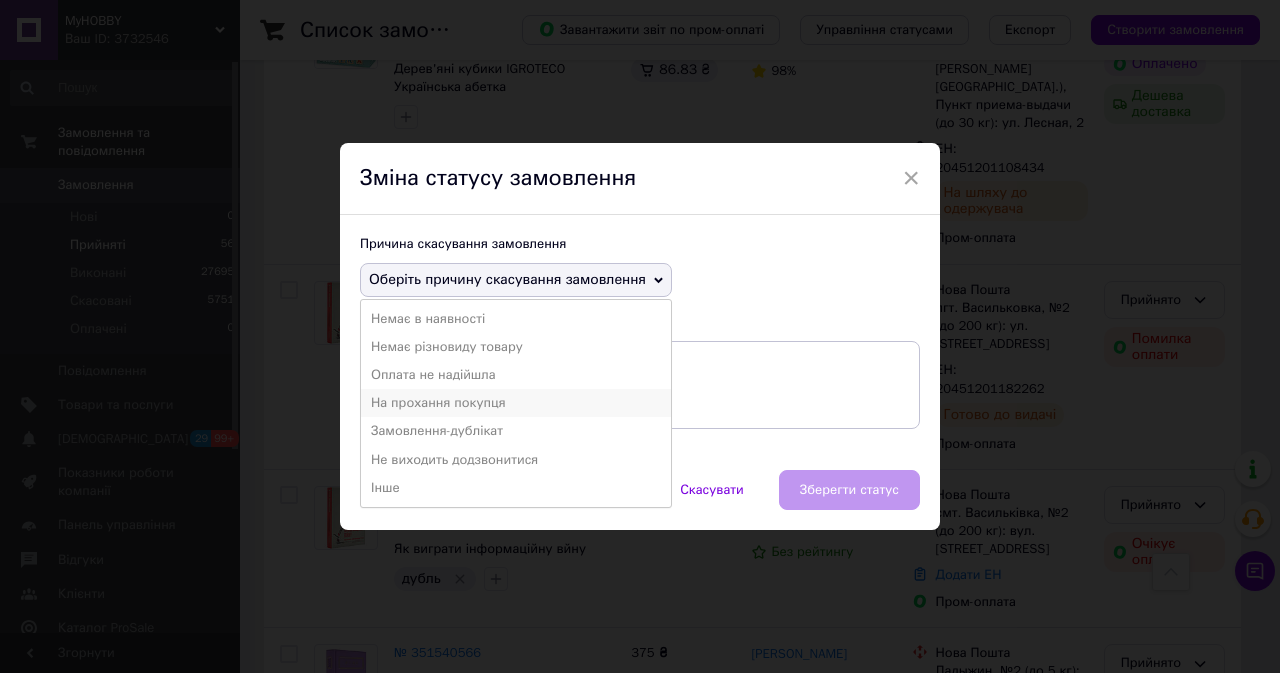 click on "На прохання покупця" at bounding box center (516, 403) 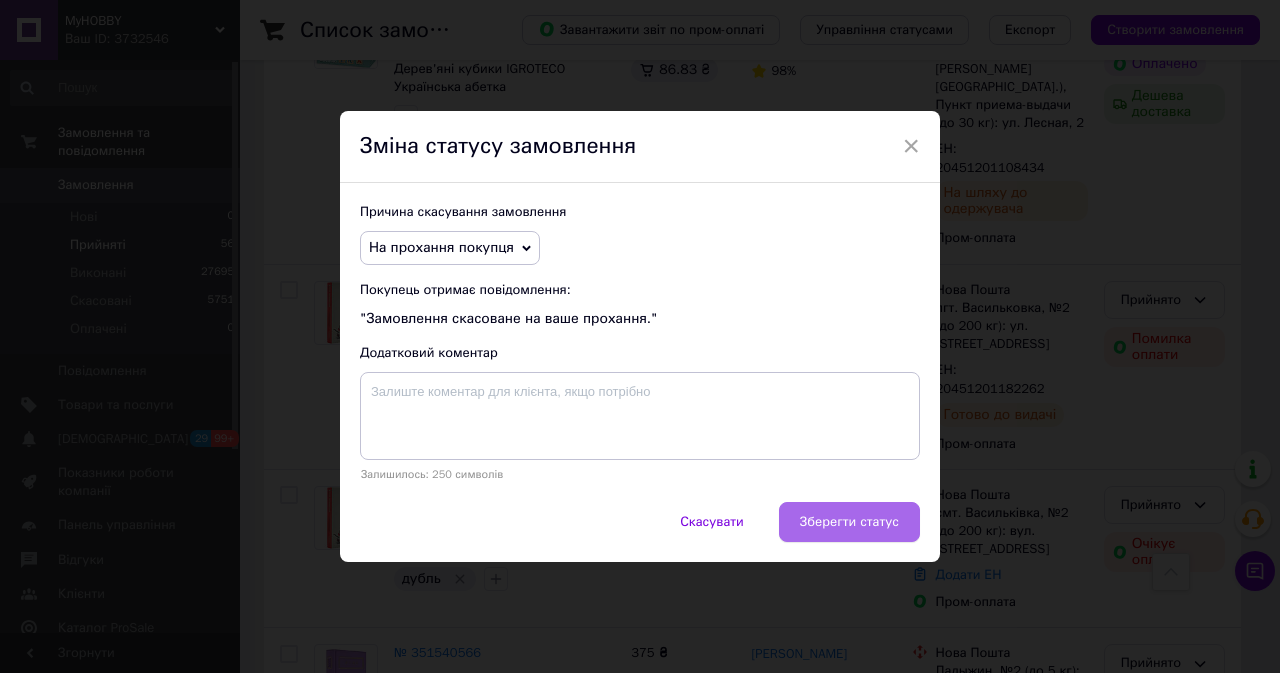 click on "Зберегти статус" at bounding box center (849, 522) 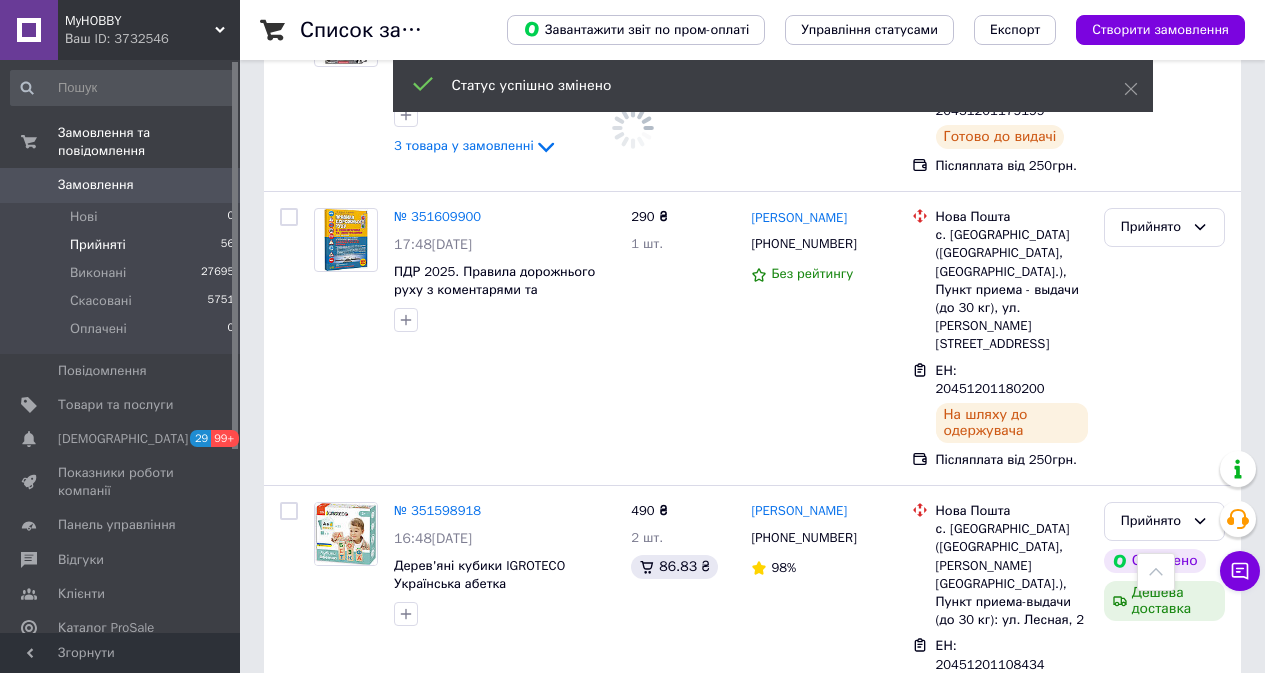 scroll, scrollTop: 7692, scrollLeft: 0, axis: vertical 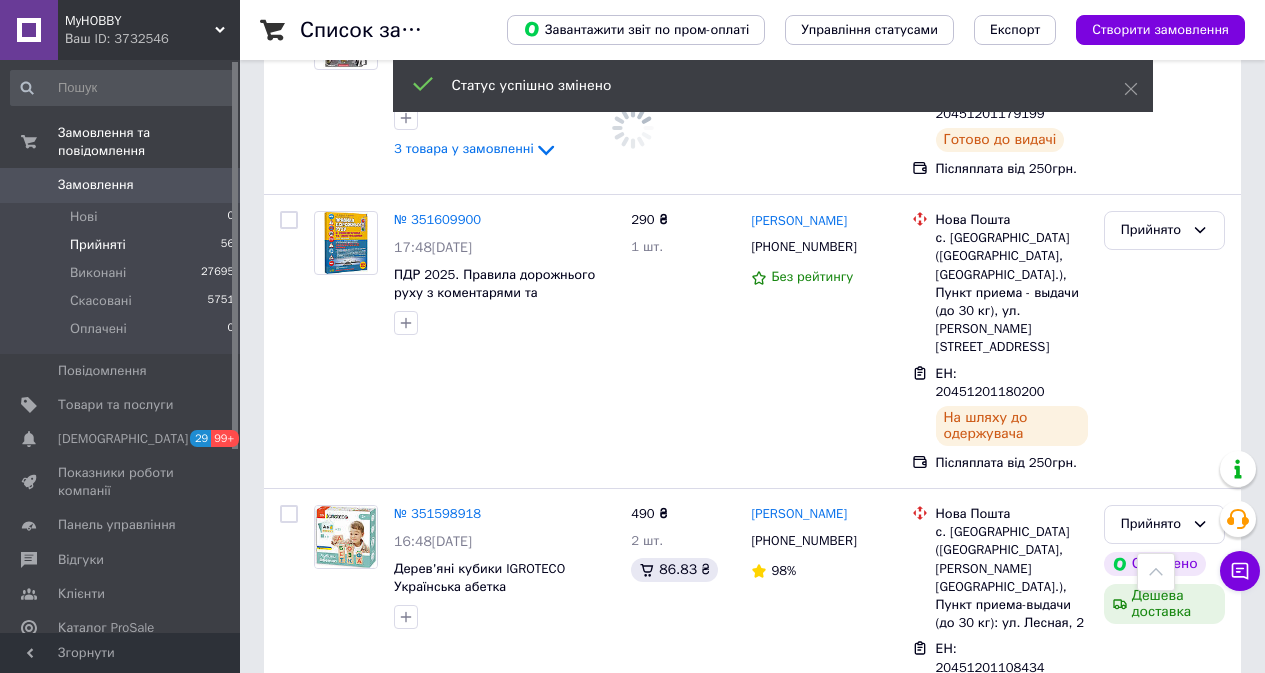 click on "Прийнято" at bounding box center [1164, 1350] 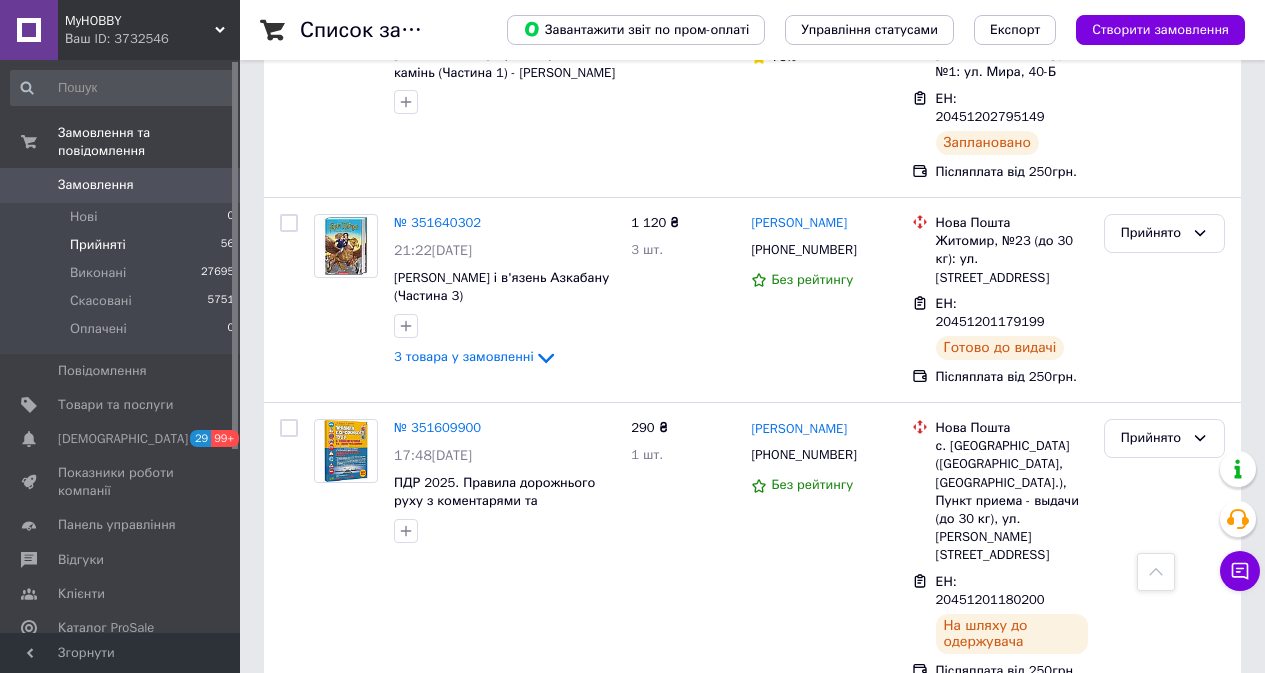 scroll, scrollTop: 7692, scrollLeft: 0, axis: vertical 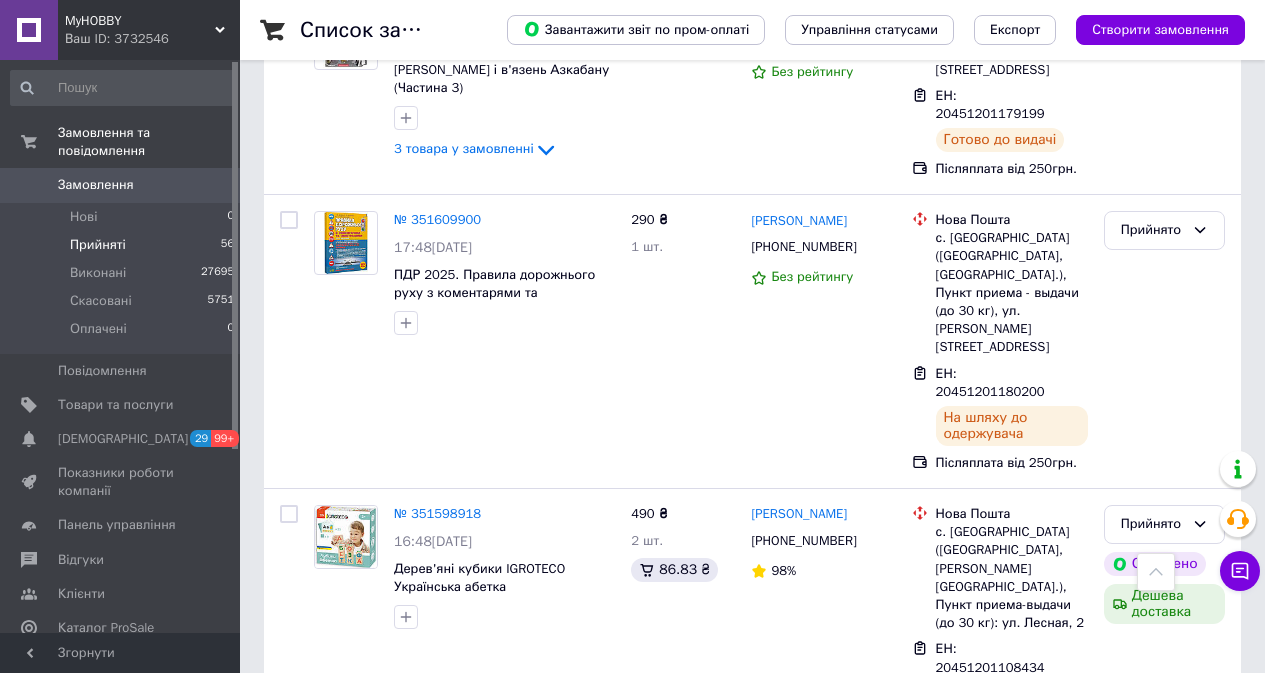 click on "Скасовано" at bounding box center [1164, 1428] 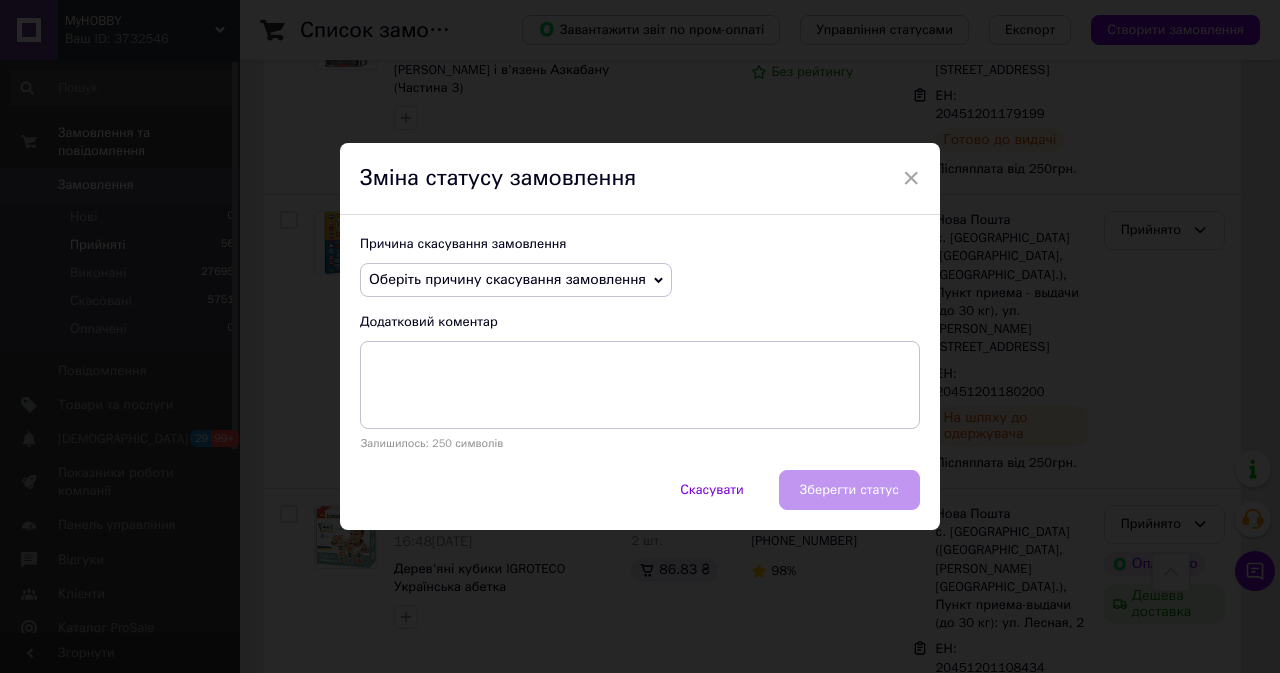 click on "Оберіть причину скасування замовлення" at bounding box center [516, 280] 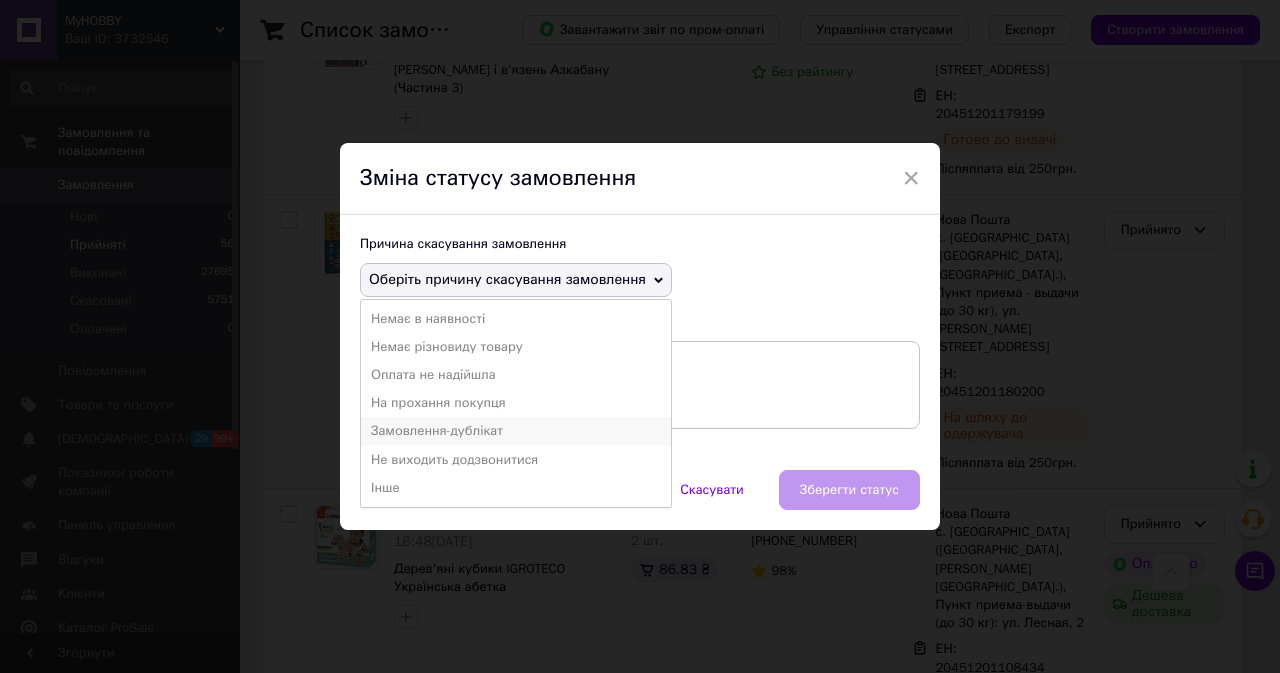 click on "Замовлення-дублікат" at bounding box center [516, 431] 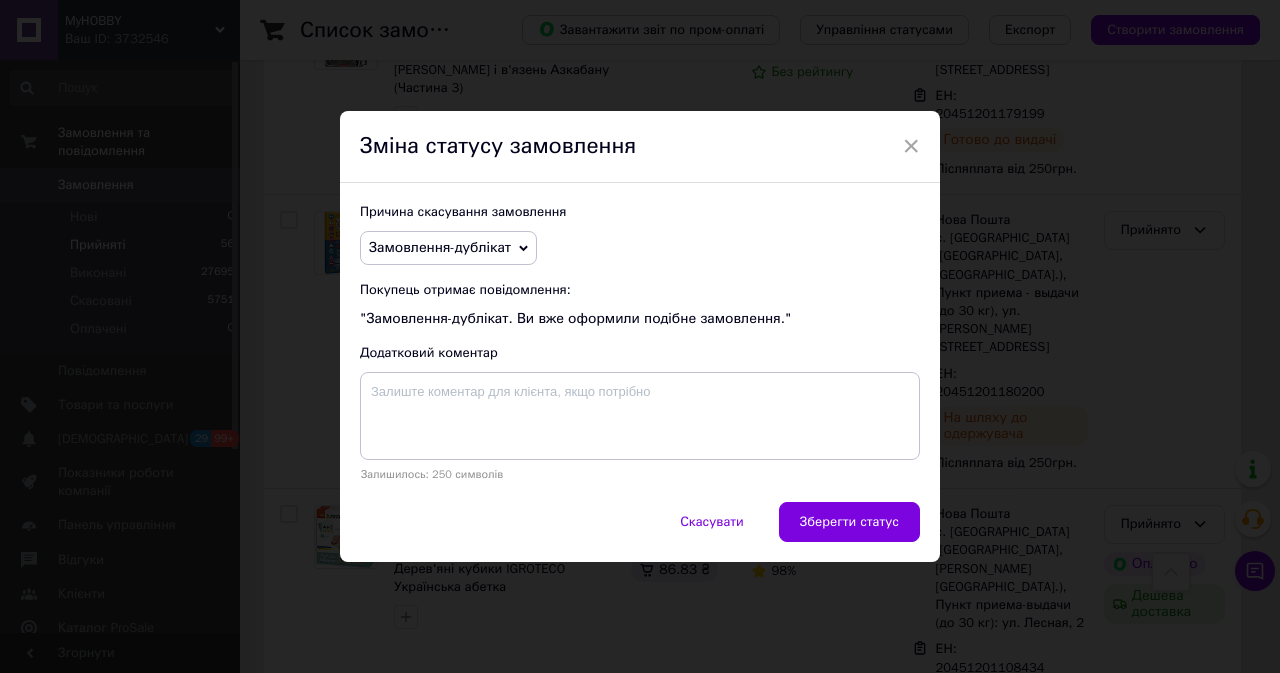 drag, startPoint x: 804, startPoint y: 513, endPoint x: 792, endPoint y: 500, distance: 17.691807 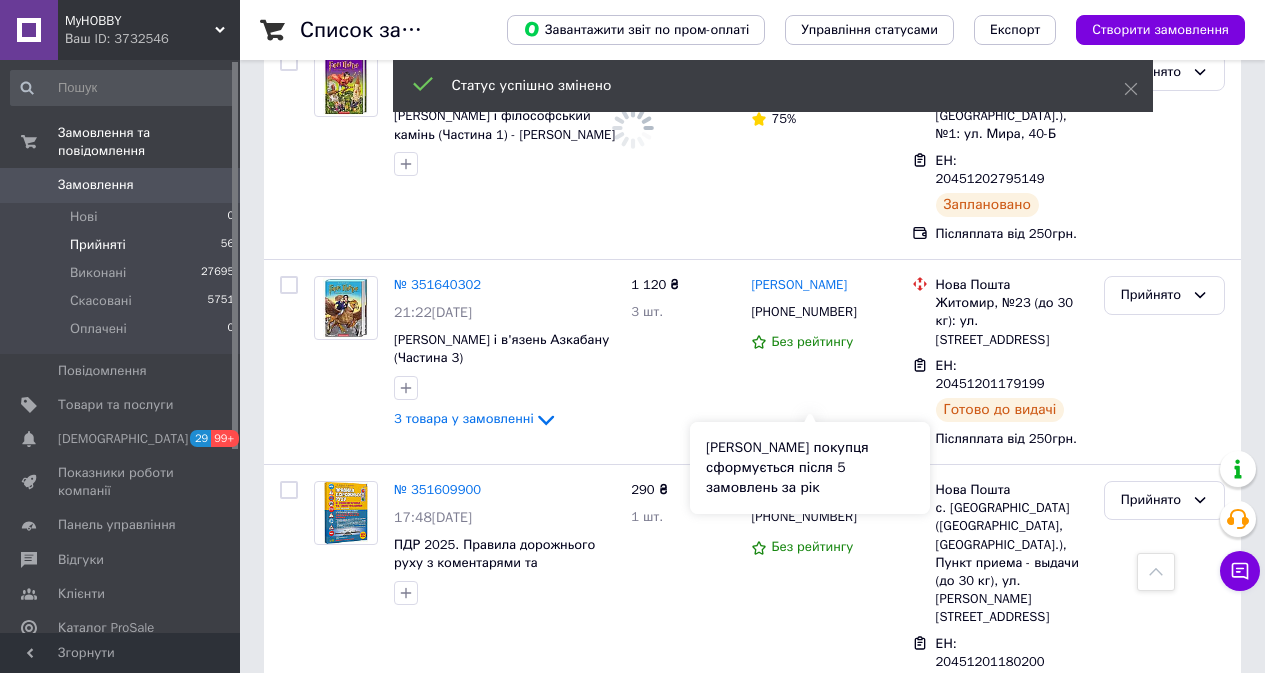 scroll, scrollTop: 7392, scrollLeft: 0, axis: vertical 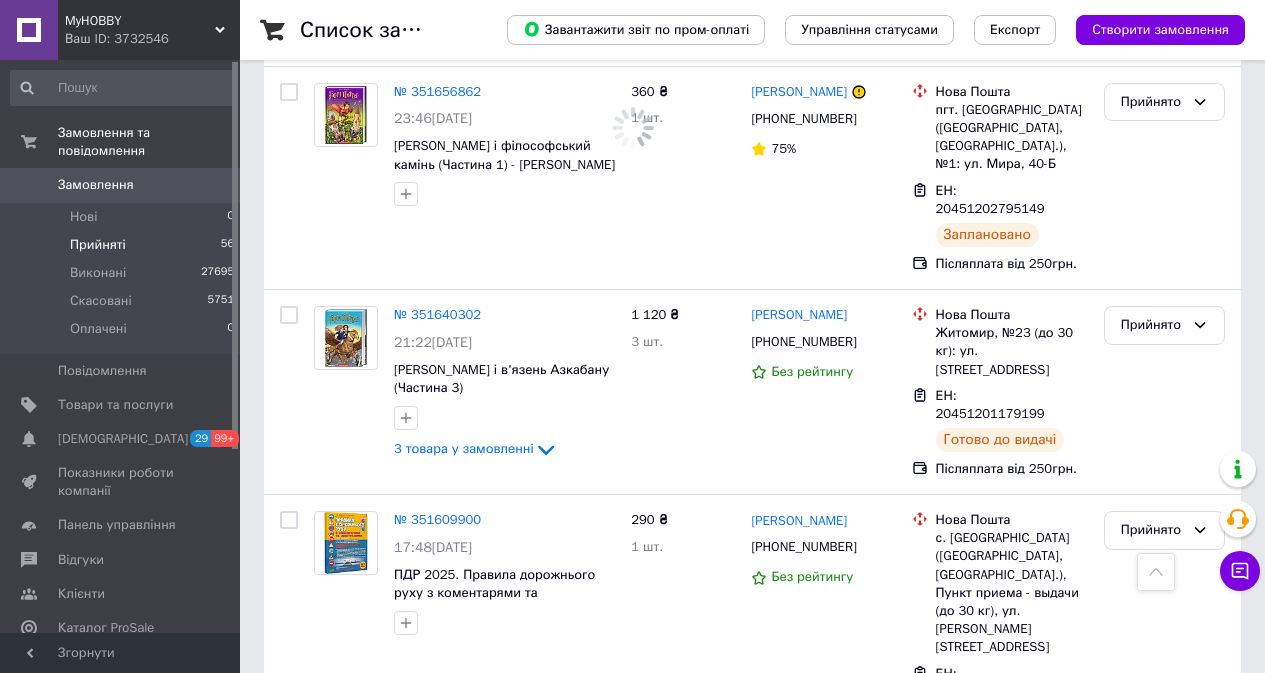 click on "Прийнято" at bounding box center [1164, 1305] 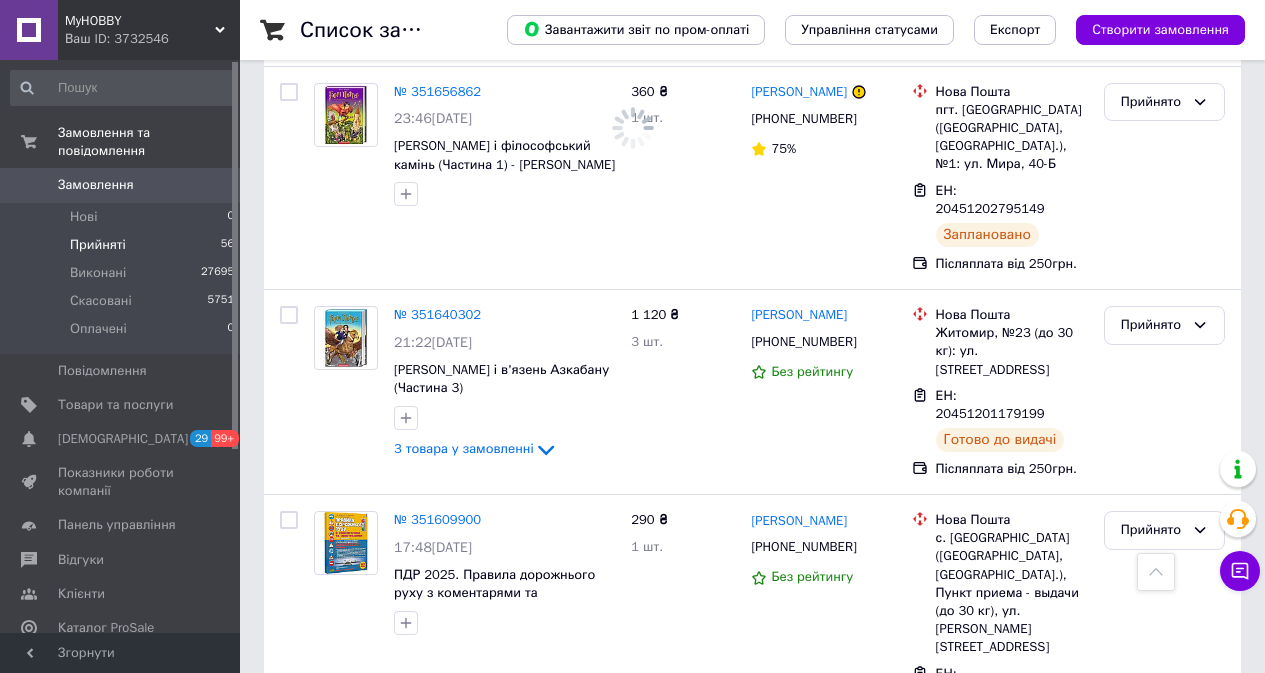 click on "Скасовано" at bounding box center [1164, 1383] 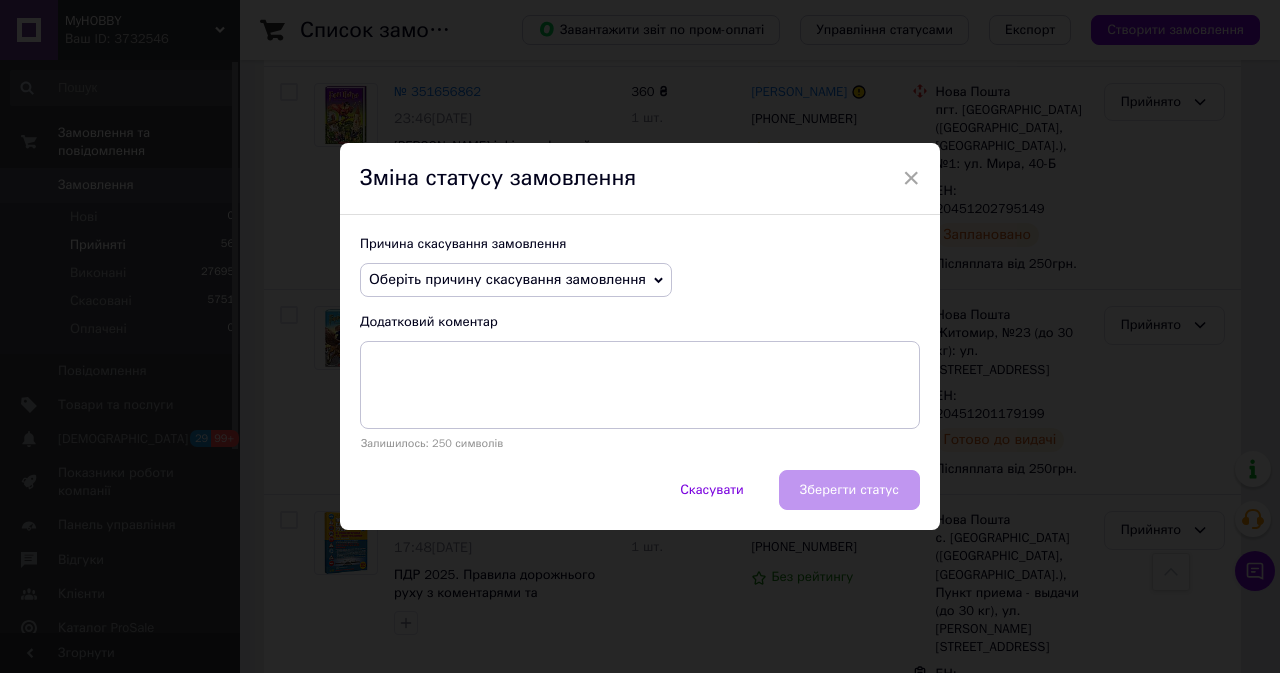 click 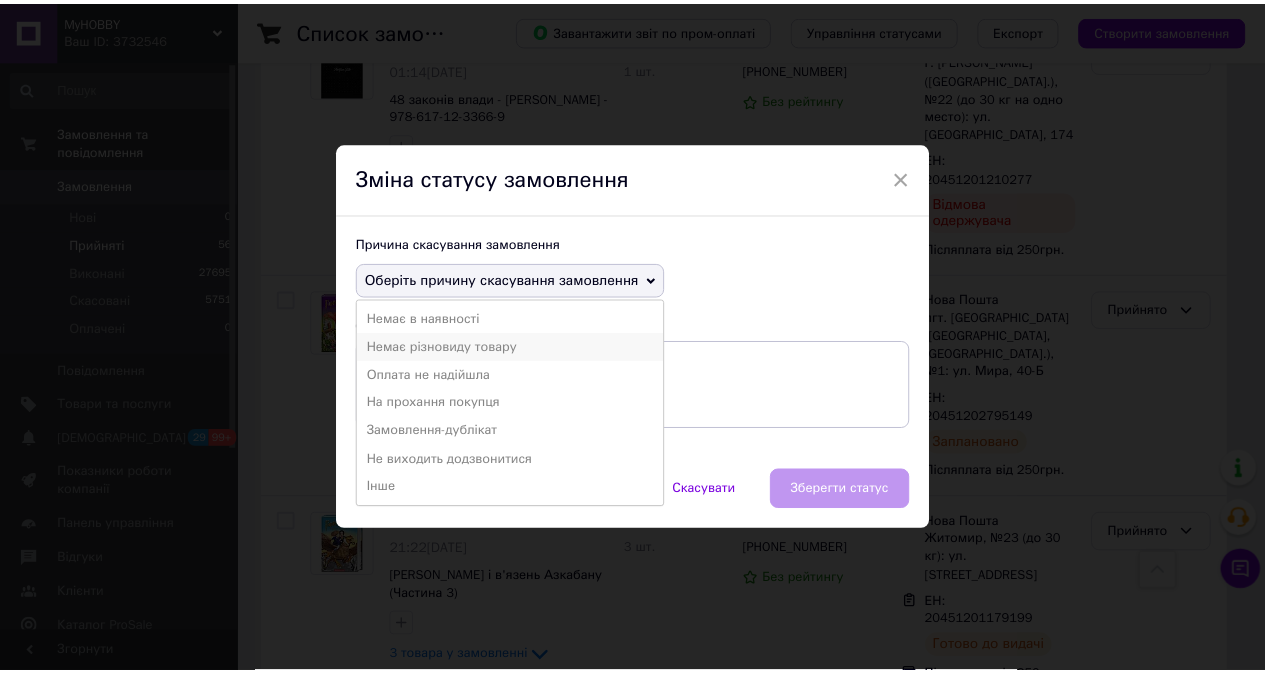 scroll, scrollTop: 7392, scrollLeft: 0, axis: vertical 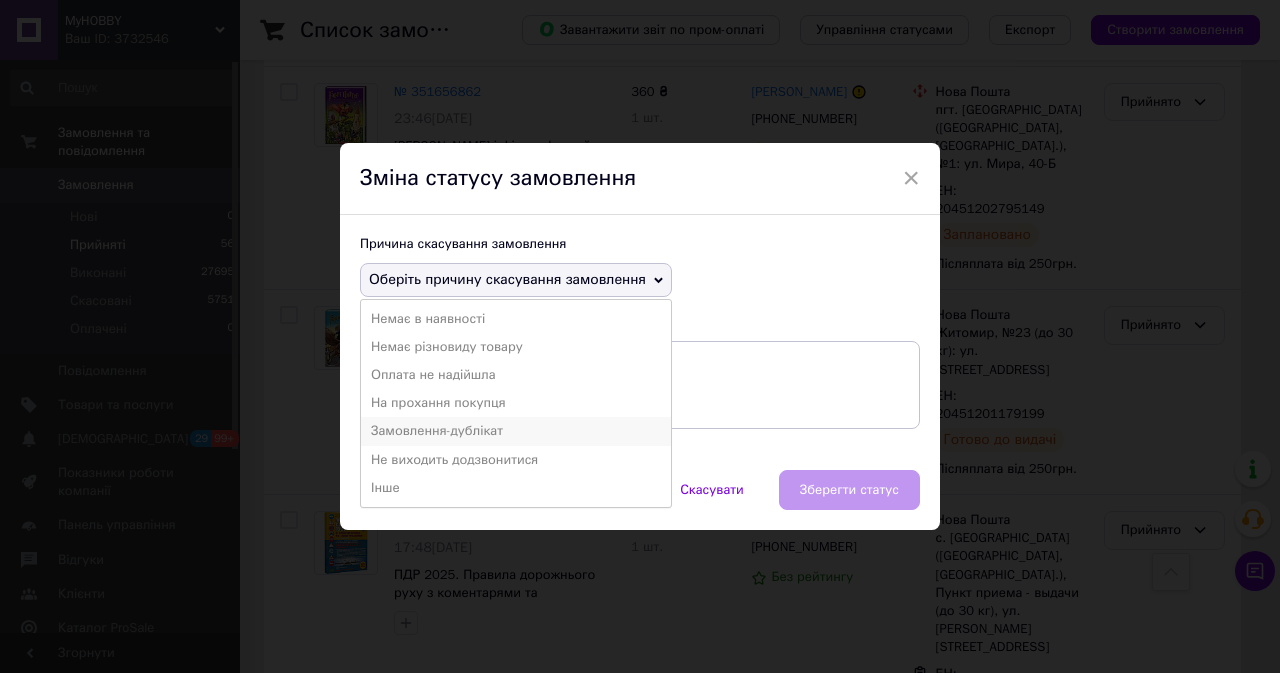 click on "Замовлення-дублікат" at bounding box center [516, 431] 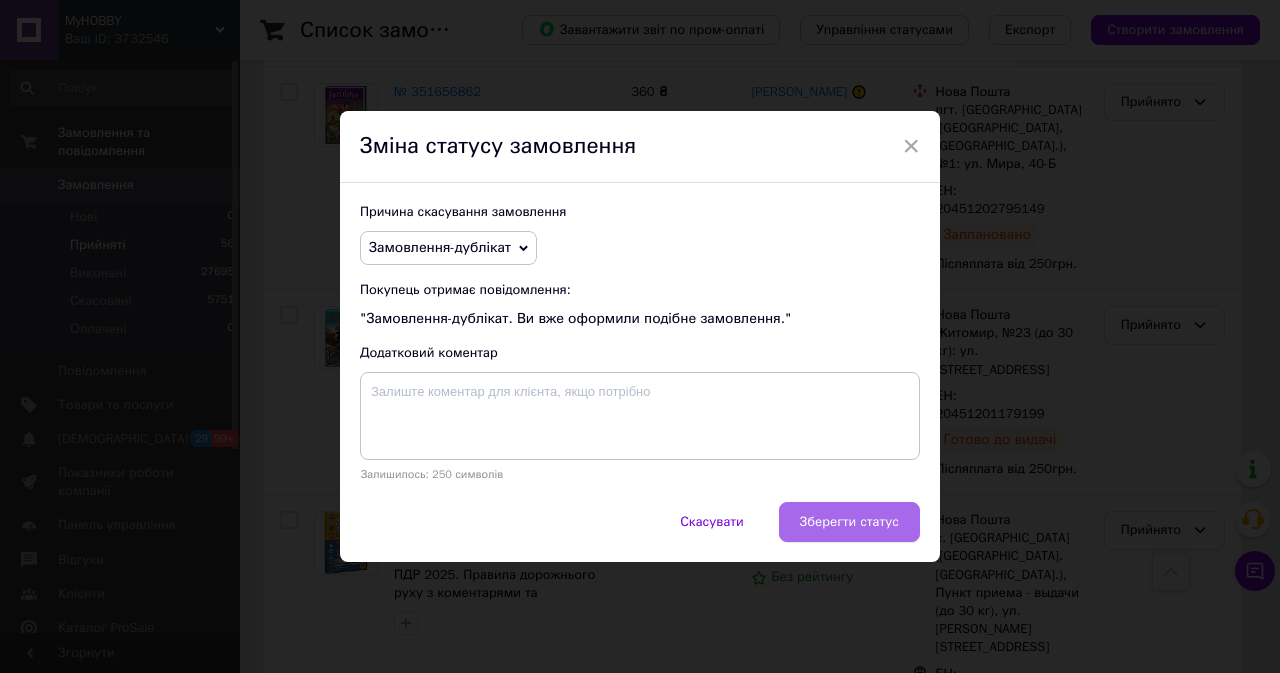 click on "Зберегти статус" at bounding box center [849, 522] 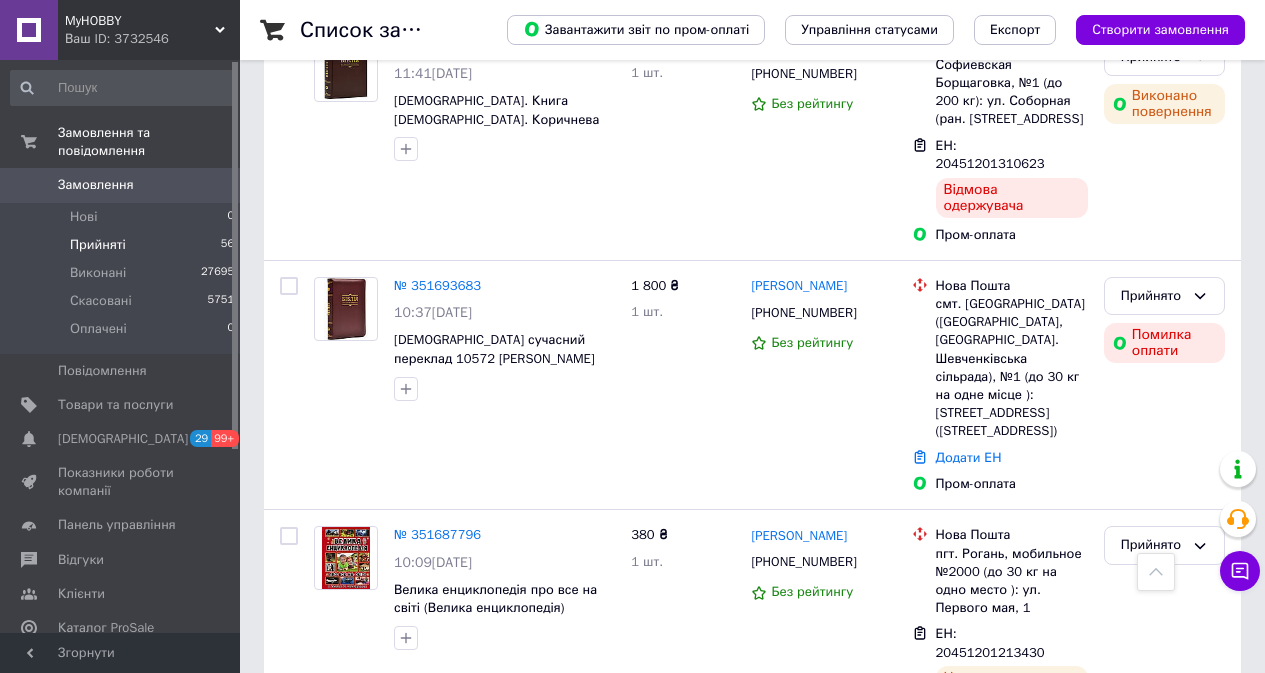 scroll, scrollTop: 6092, scrollLeft: 0, axis: vertical 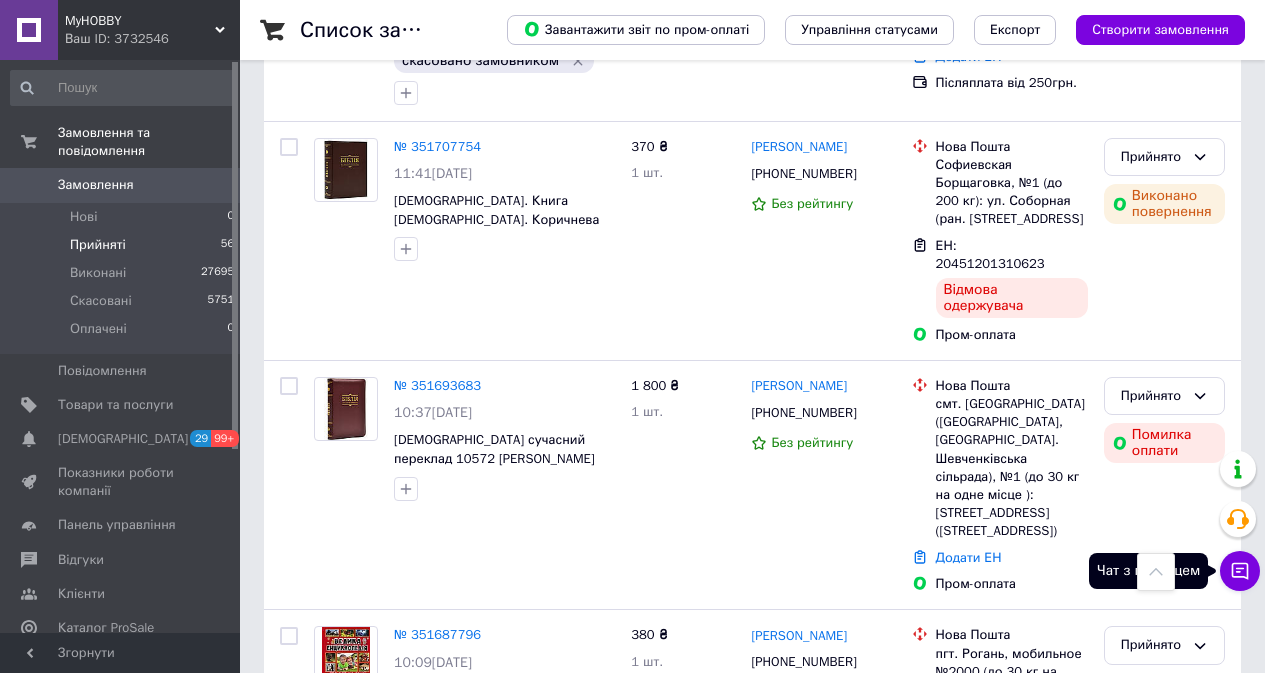 click 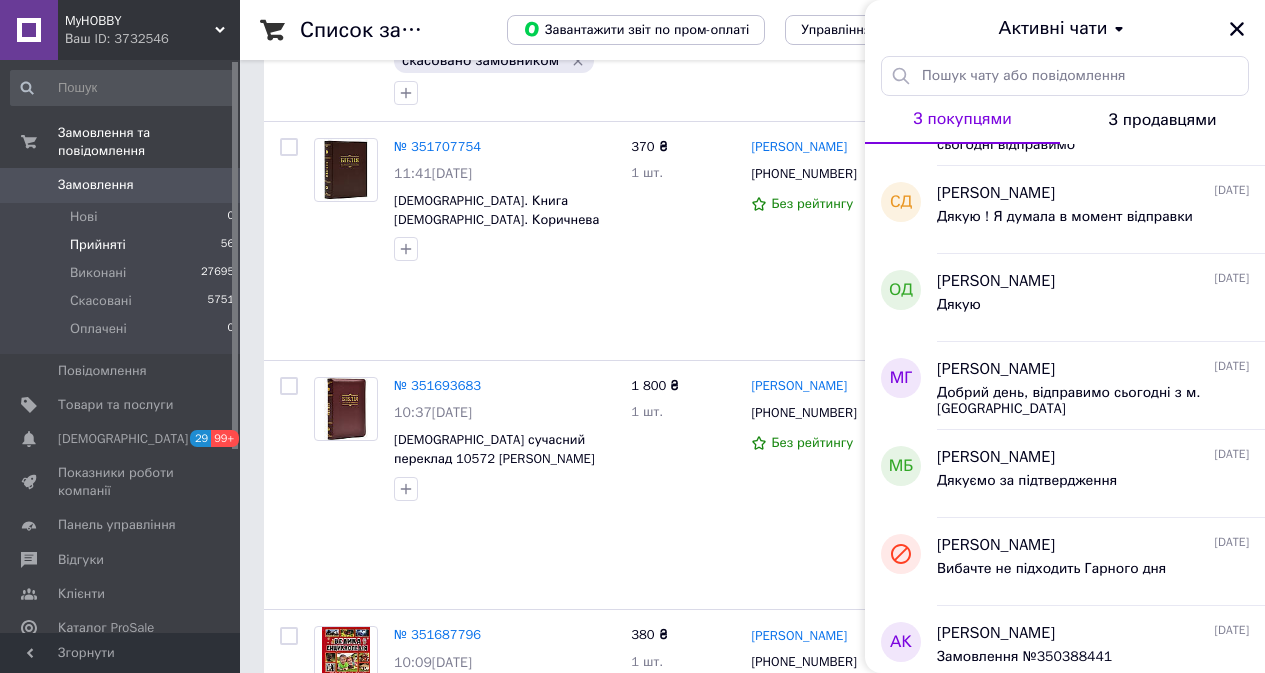 scroll, scrollTop: 0, scrollLeft: 0, axis: both 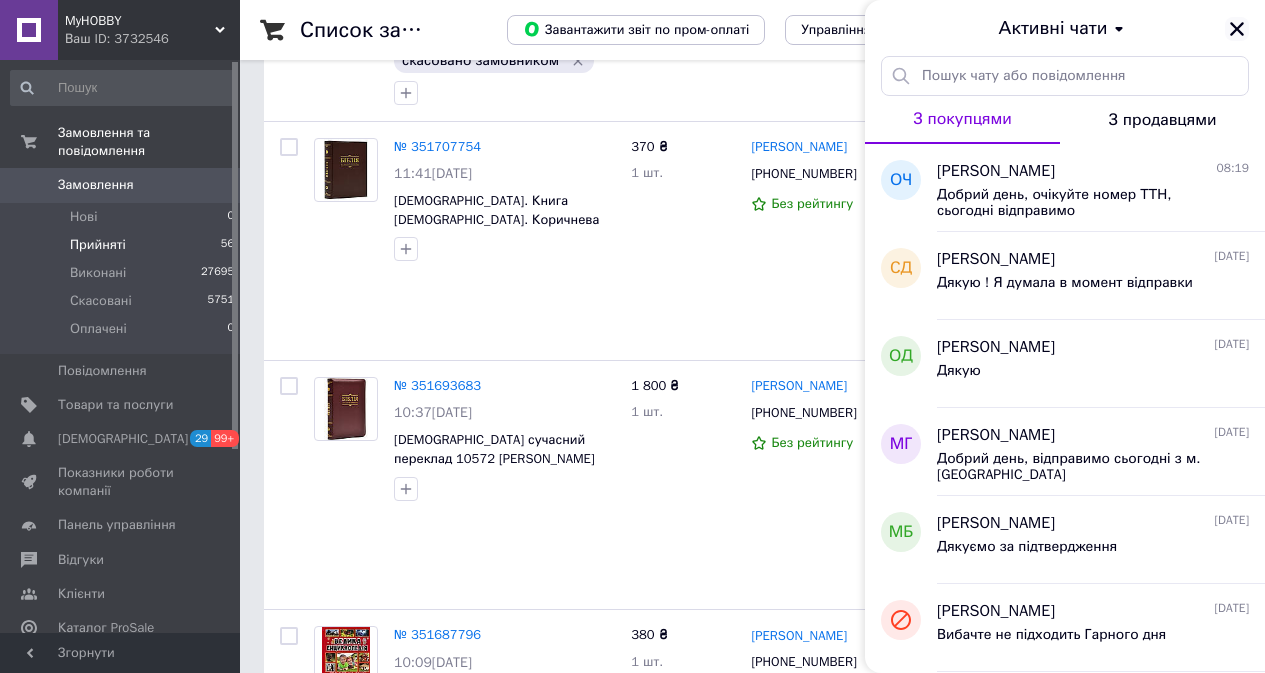 click 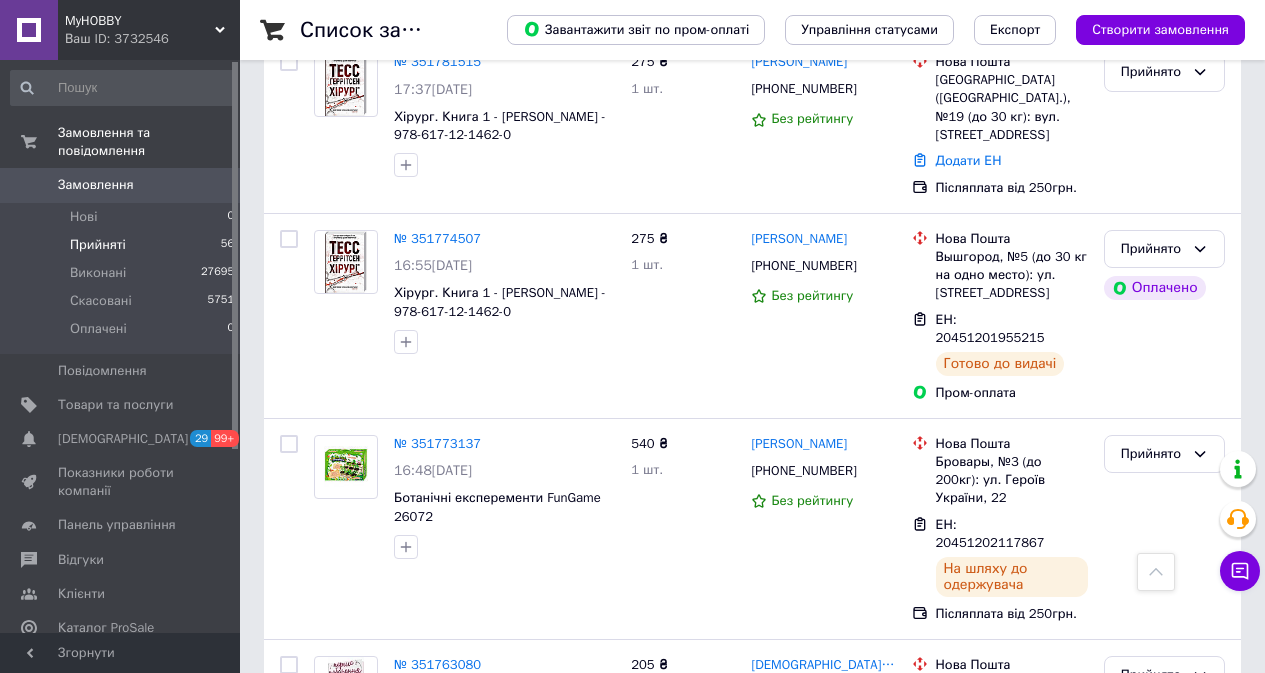 scroll, scrollTop: 5192, scrollLeft: 0, axis: vertical 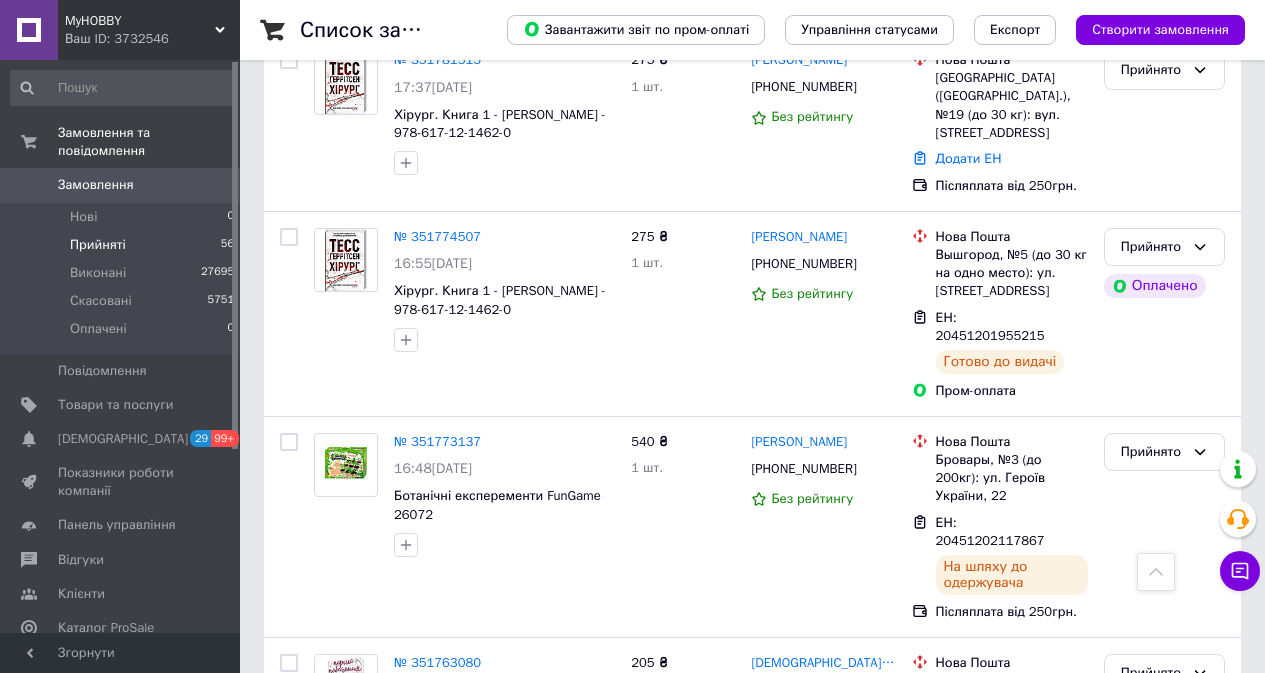 click 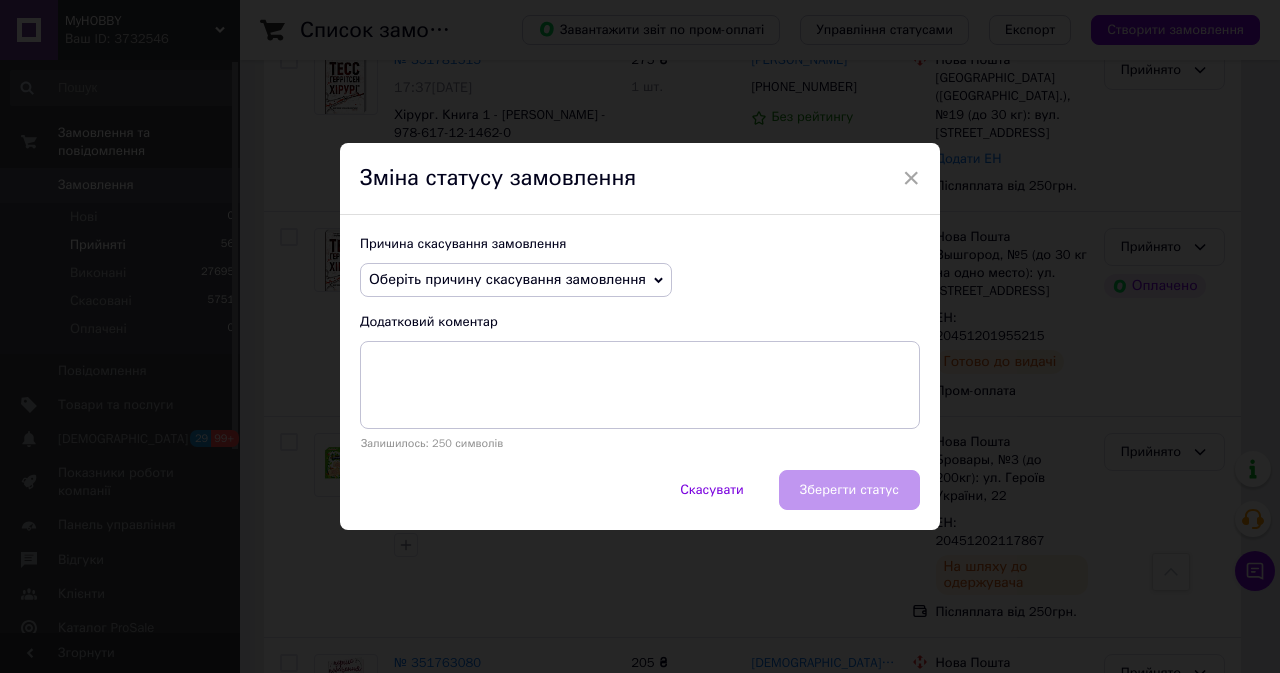click on "Оберіть причину скасування замовлення" at bounding box center [516, 280] 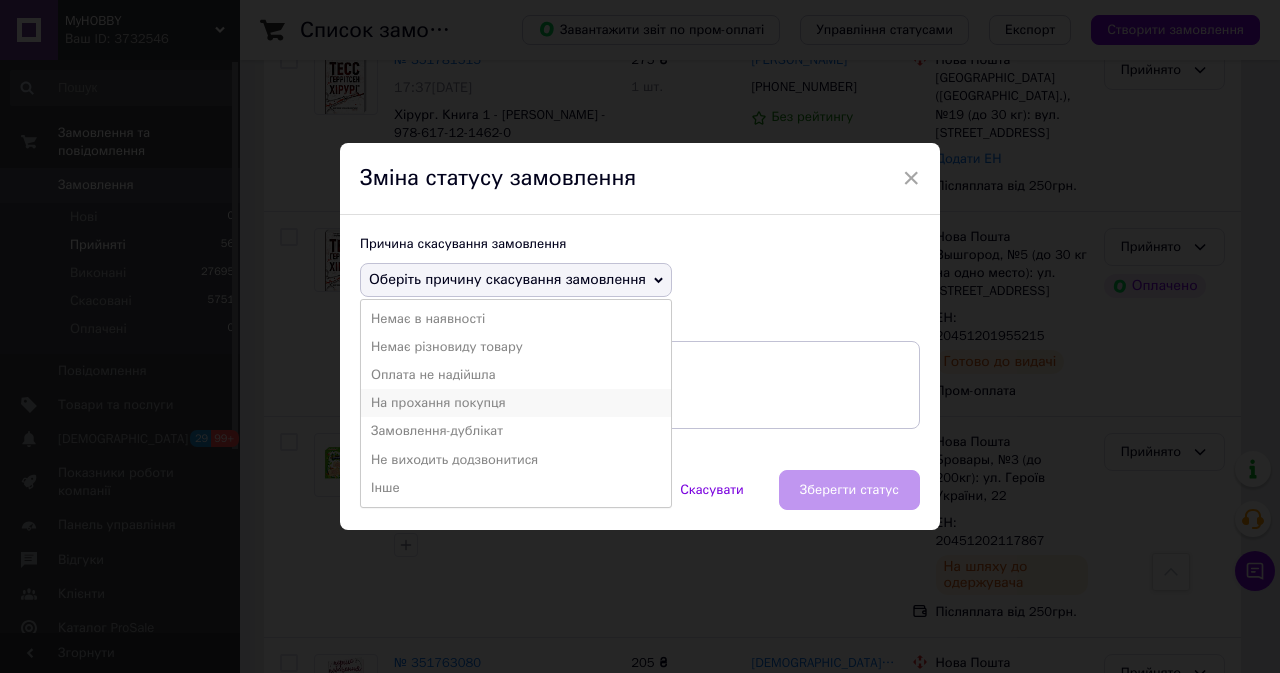 click on "На прохання покупця" at bounding box center [516, 403] 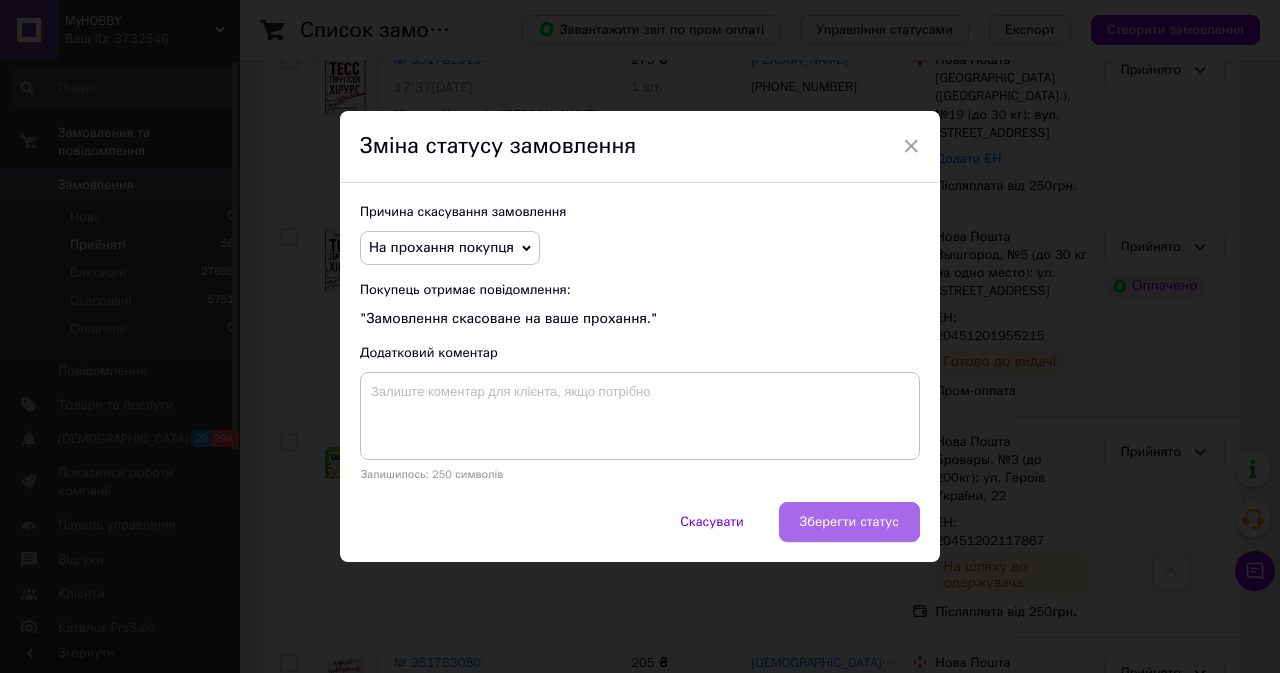 click on "Зберегти статус" at bounding box center (849, 522) 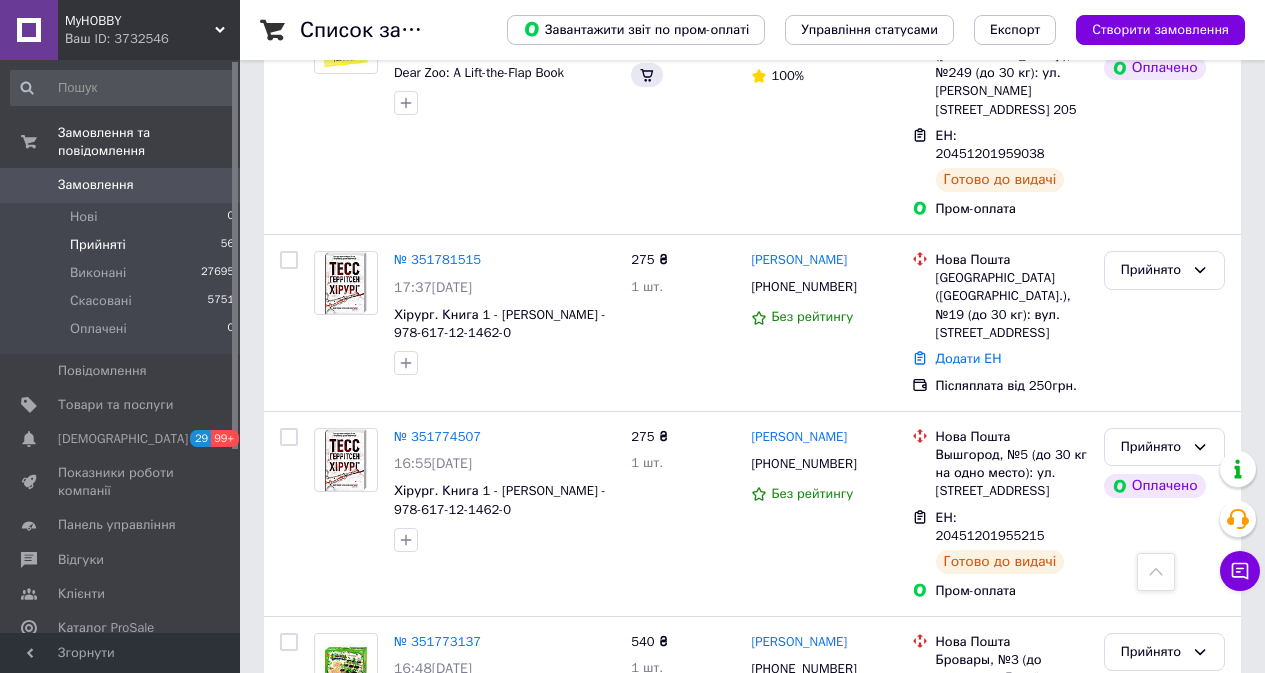scroll, scrollTop: 4992, scrollLeft: 0, axis: vertical 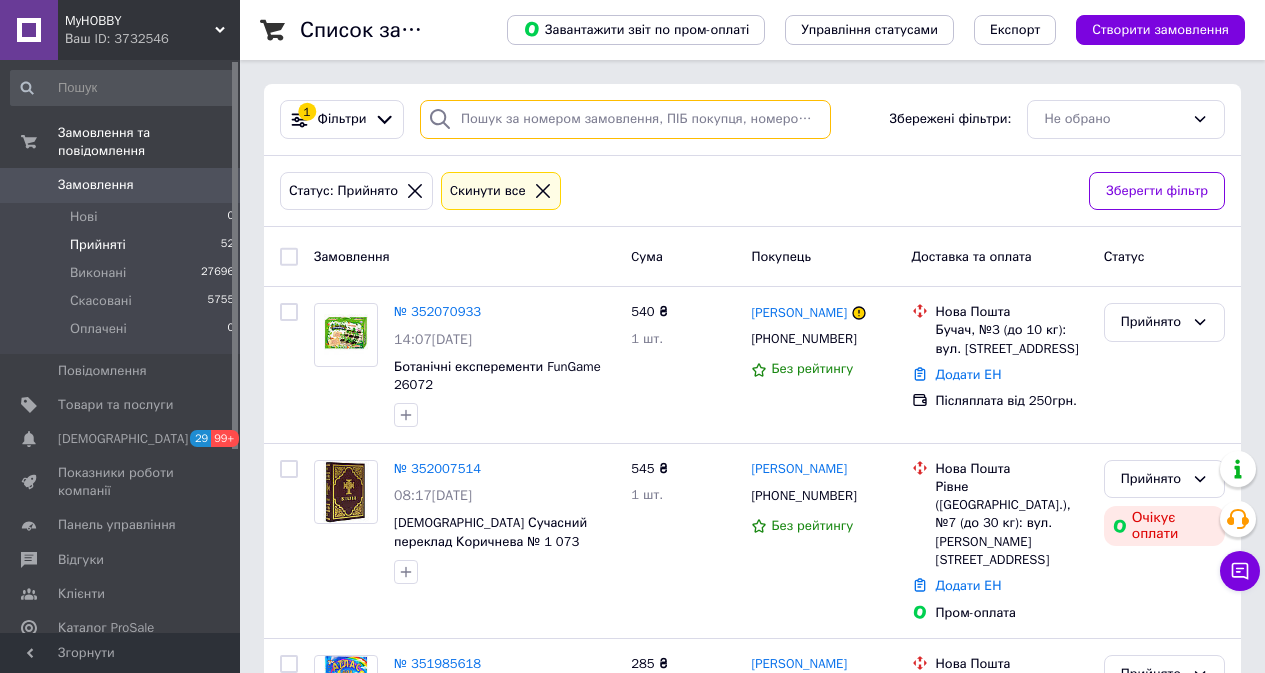 click at bounding box center (625, 119) 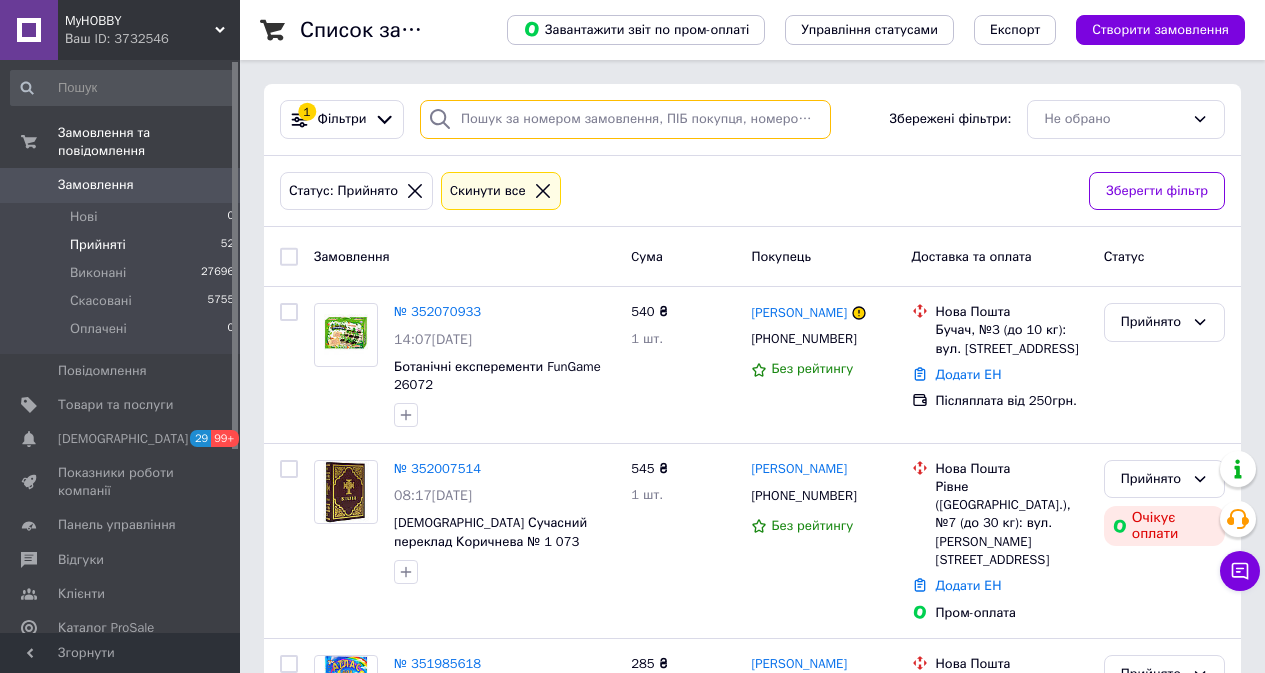 paste on "352070933" 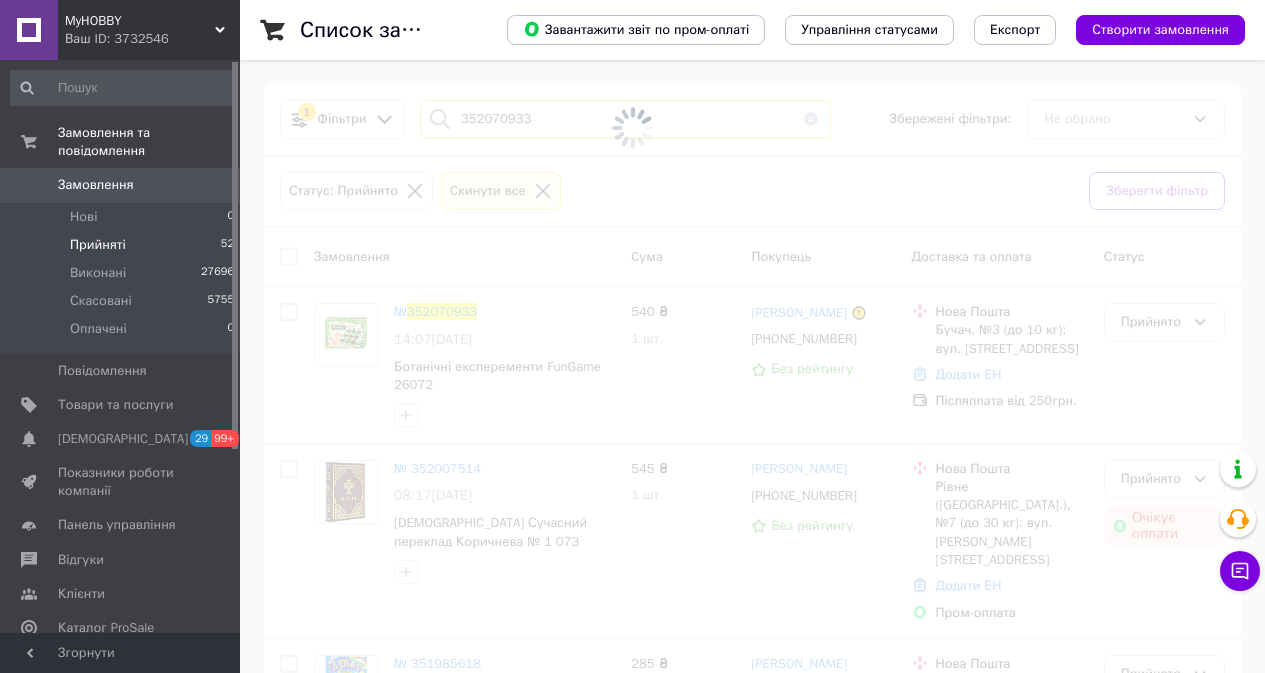 type on "352070933" 